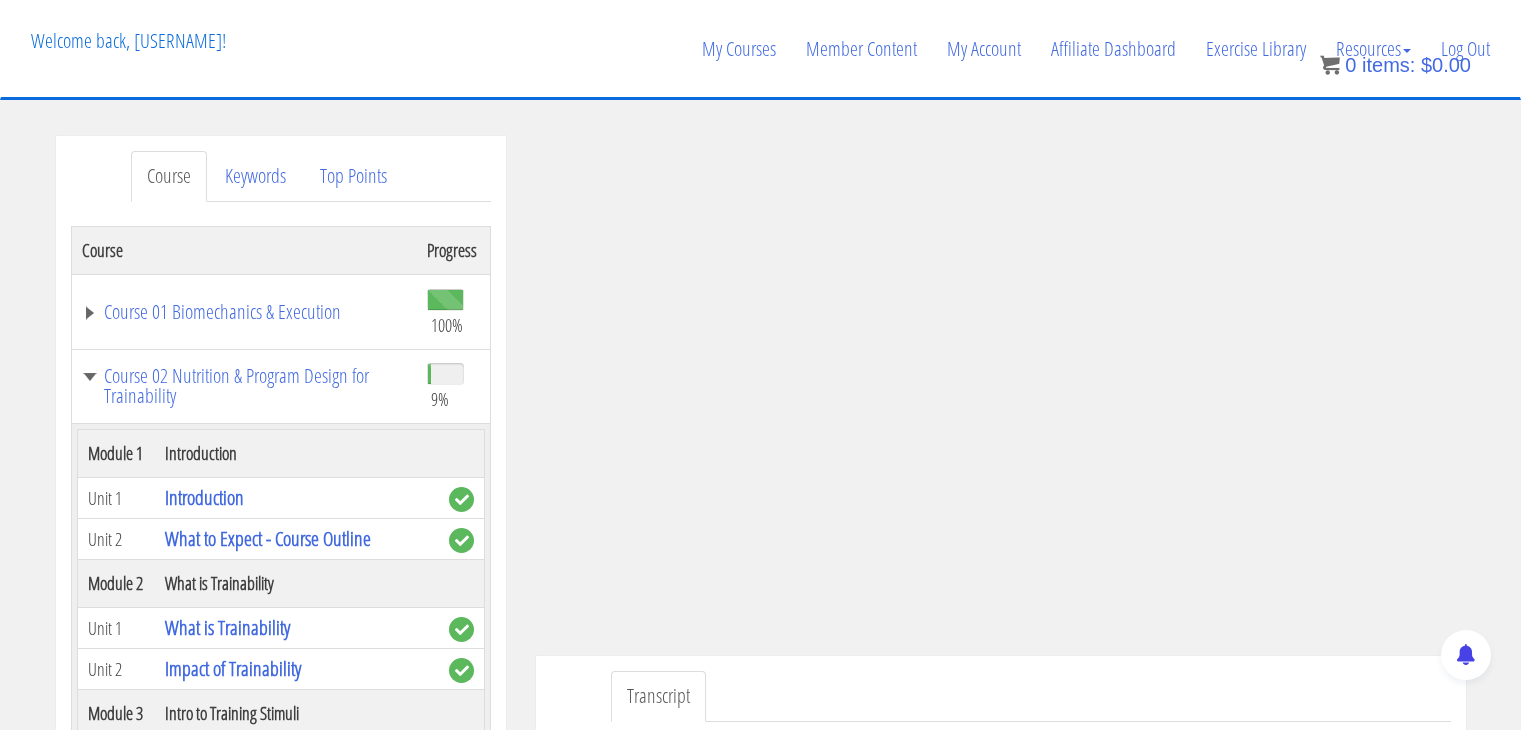 scroll, scrollTop: 0, scrollLeft: 0, axis: both 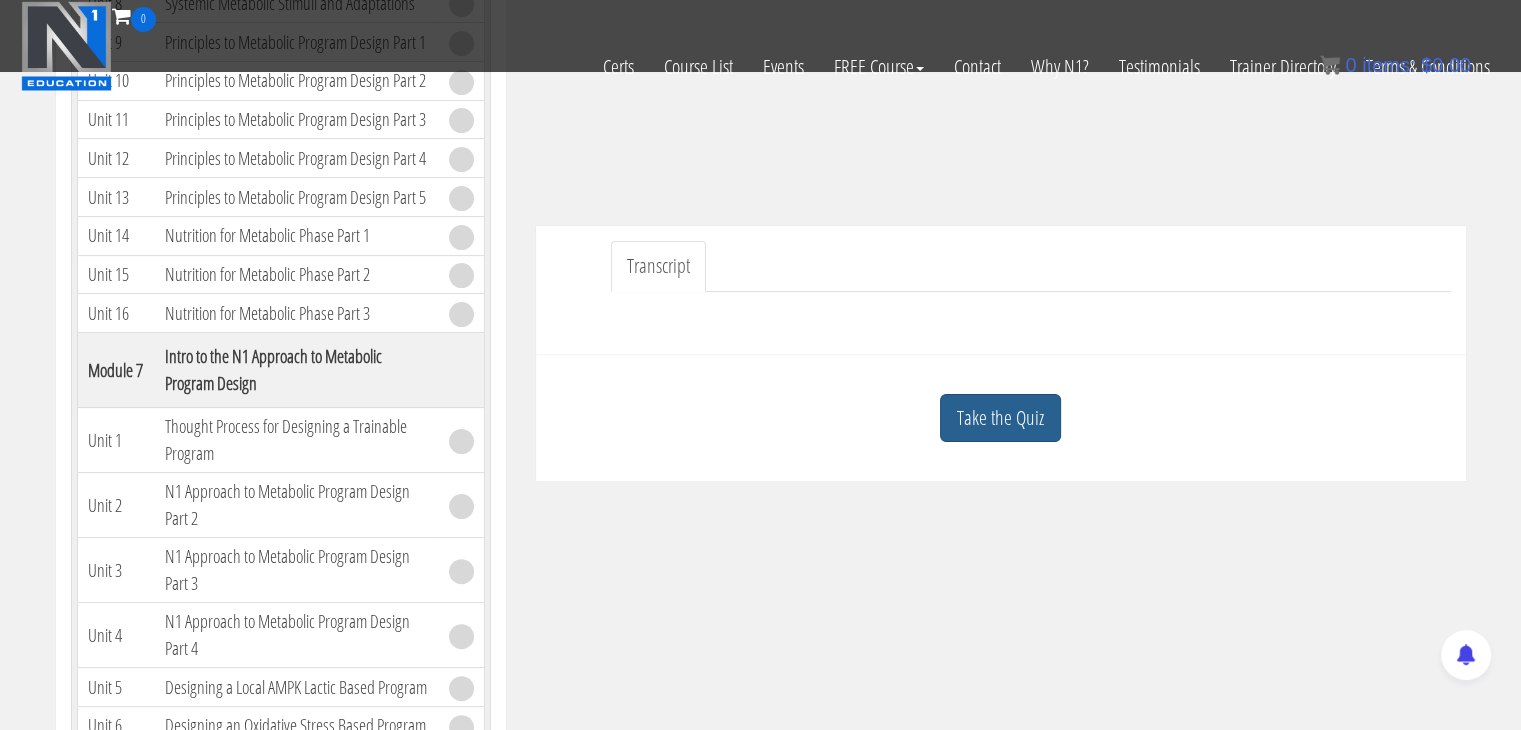 click on "Take the Quiz" at bounding box center [1000, 418] 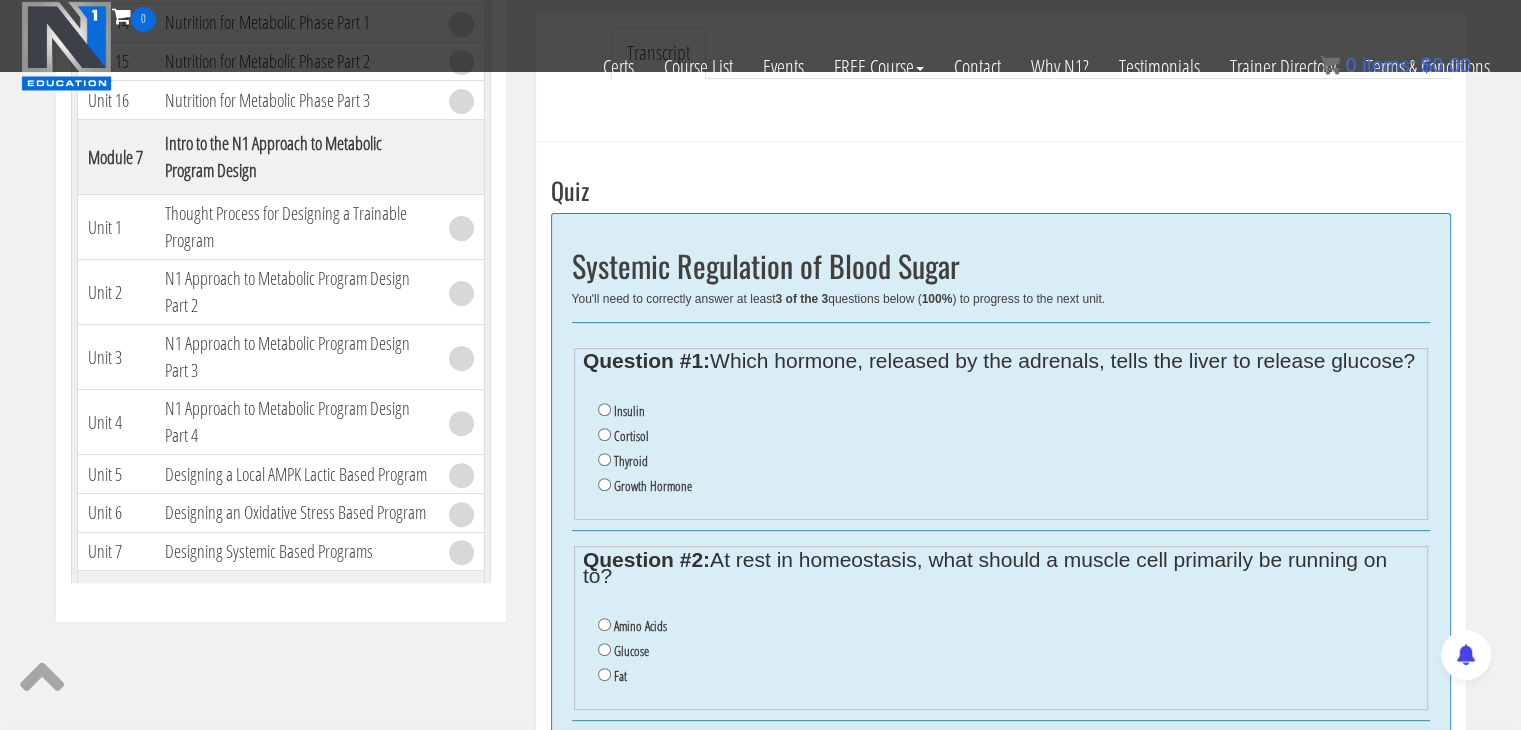 scroll, scrollTop: 642, scrollLeft: 0, axis: vertical 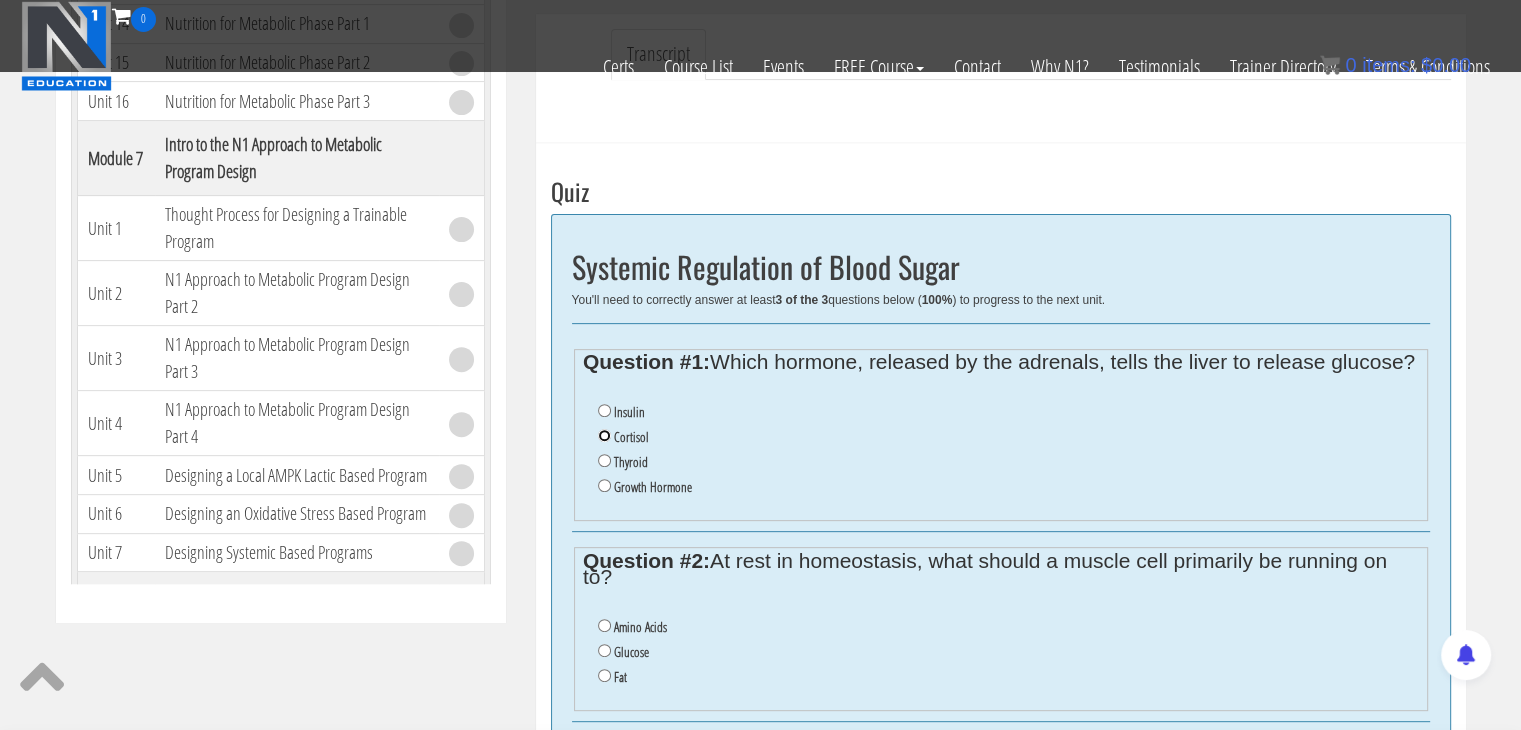click on "Cortisol" at bounding box center [604, 435] 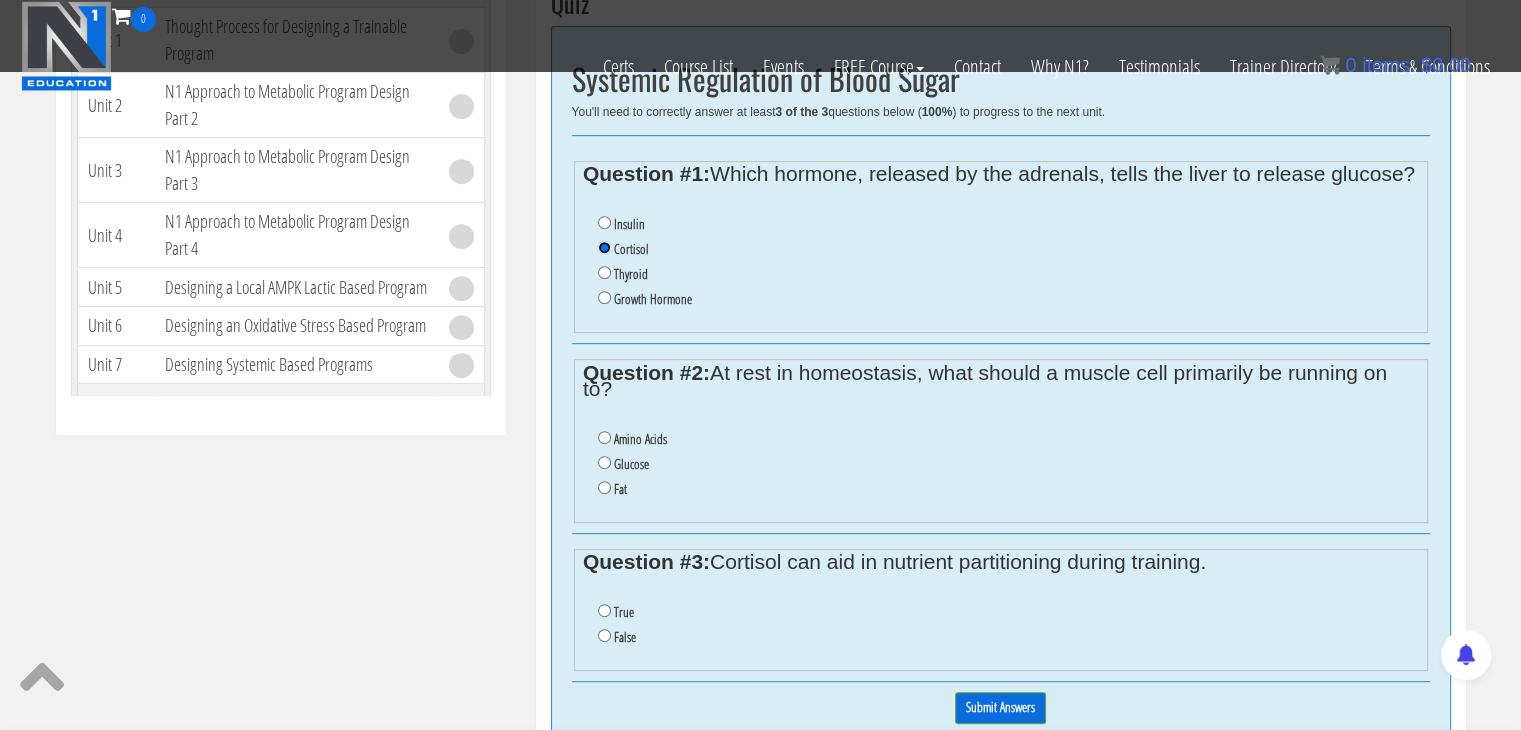 scroll, scrollTop: 842, scrollLeft: 0, axis: vertical 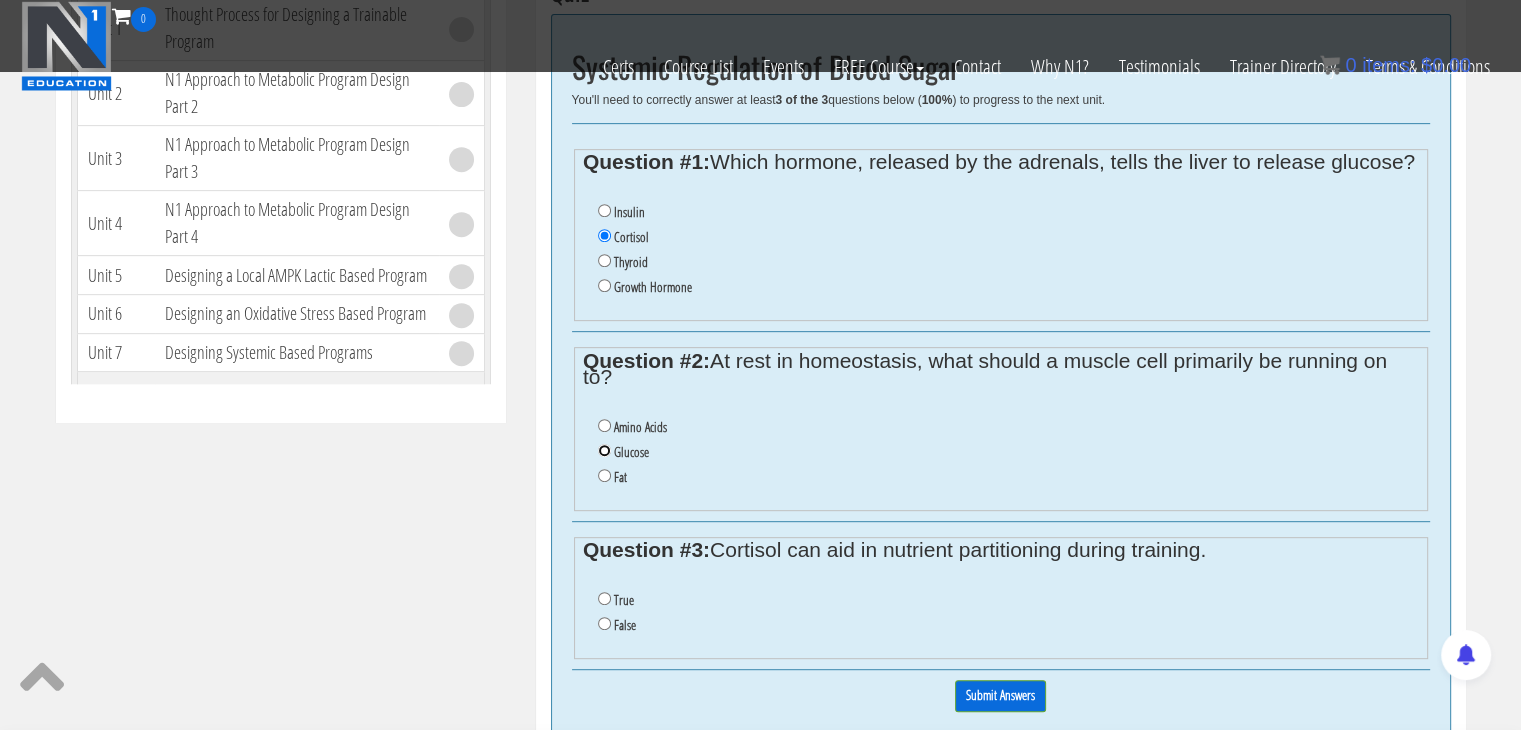click on "Glucose" at bounding box center (604, 450) 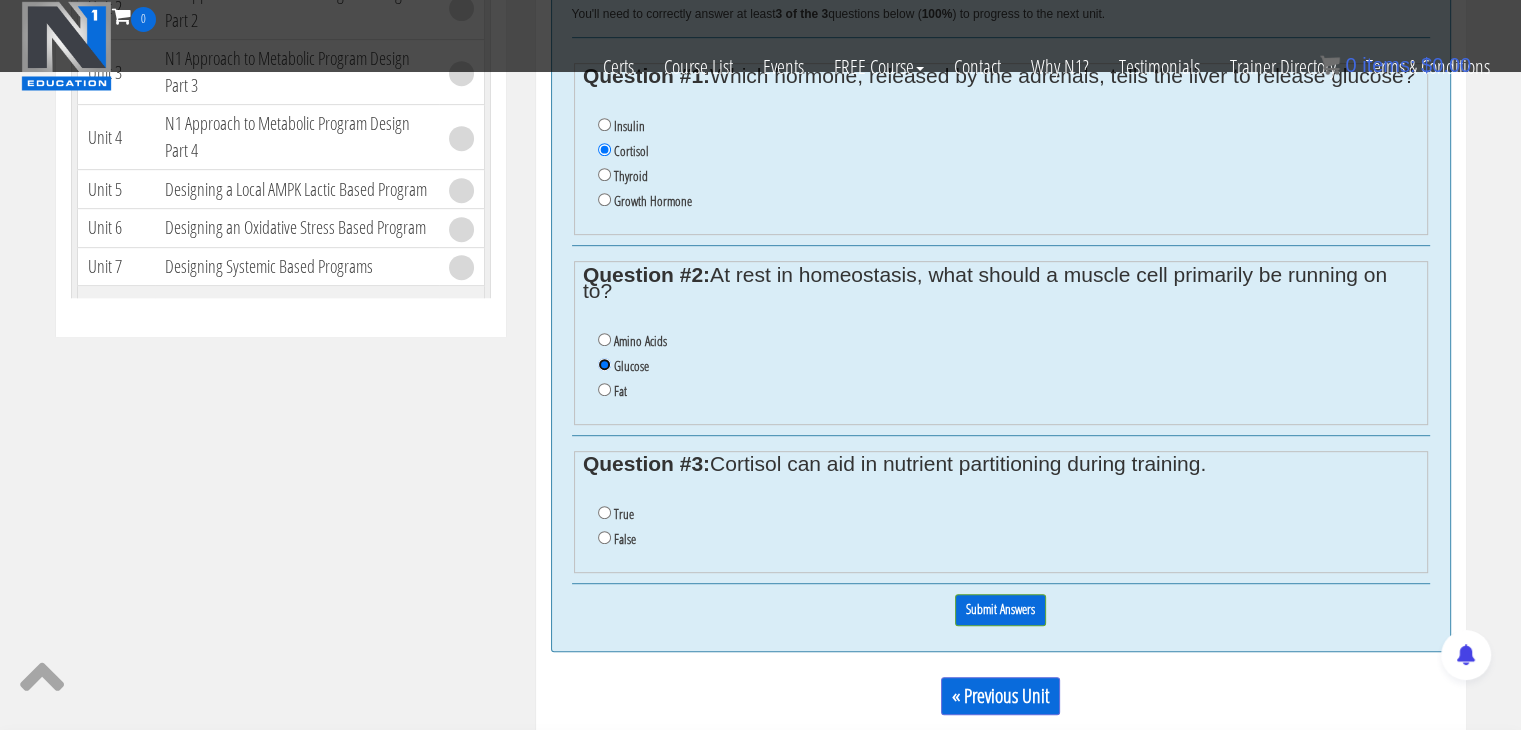 scroll, scrollTop: 1042, scrollLeft: 0, axis: vertical 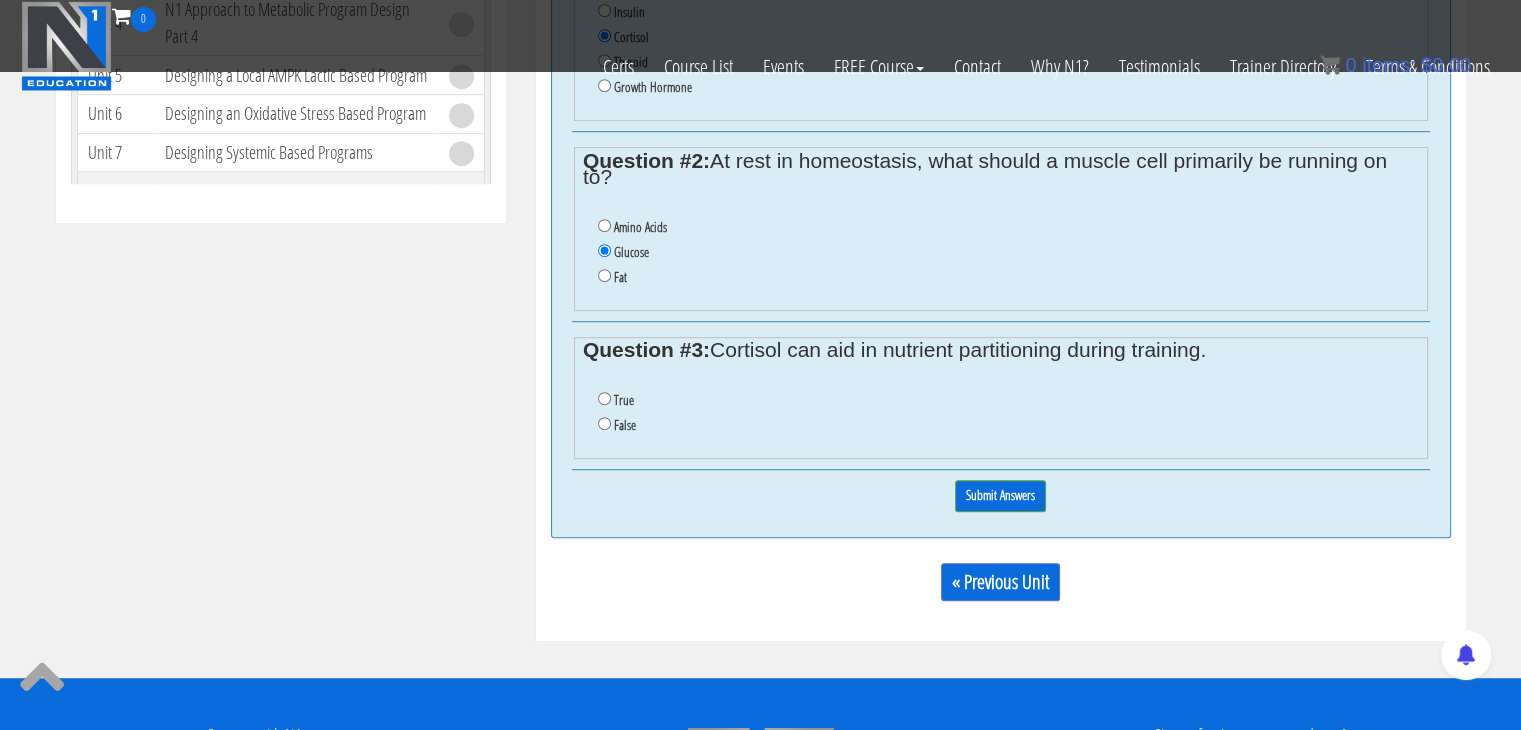 click on "False" at bounding box center (625, 425) 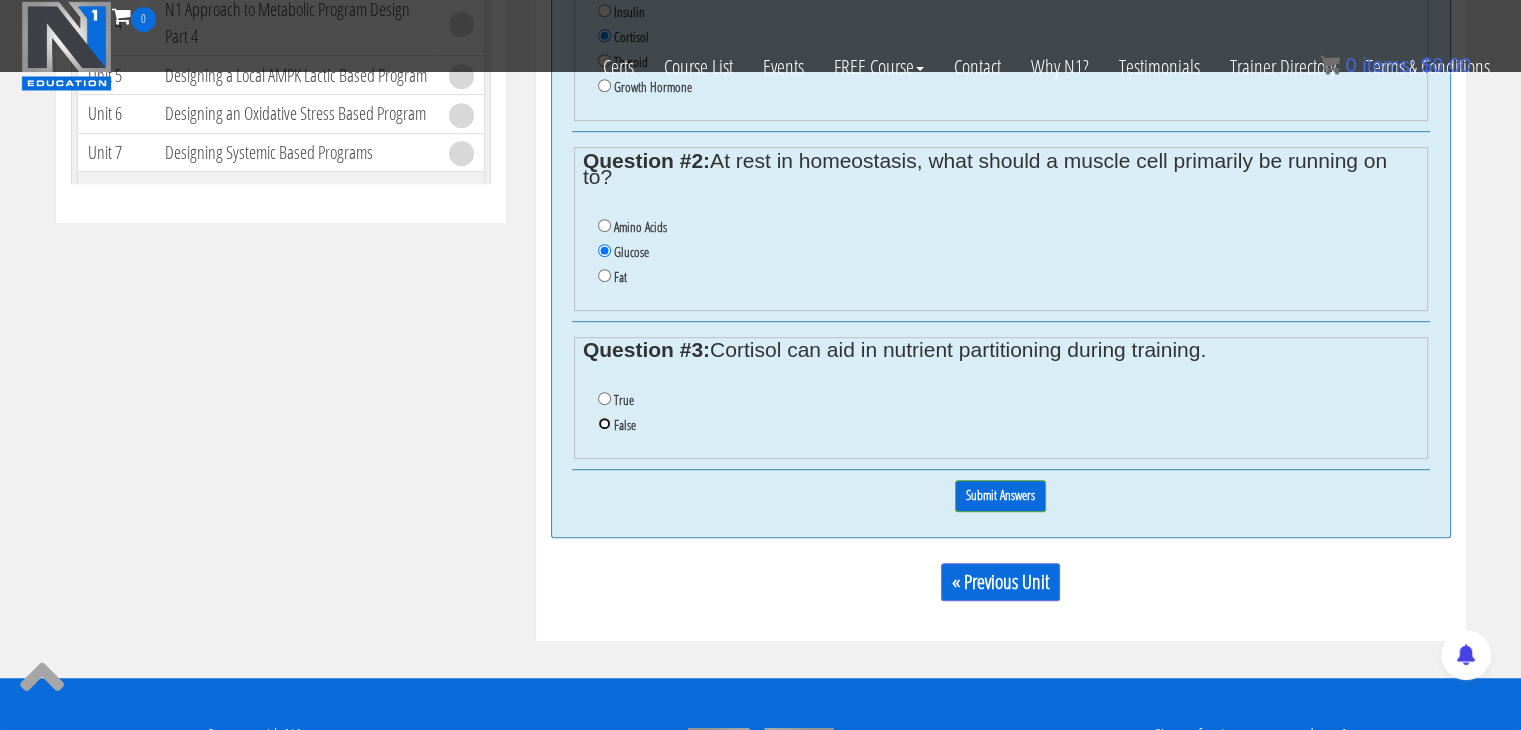 click on "False" at bounding box center [604, 423] 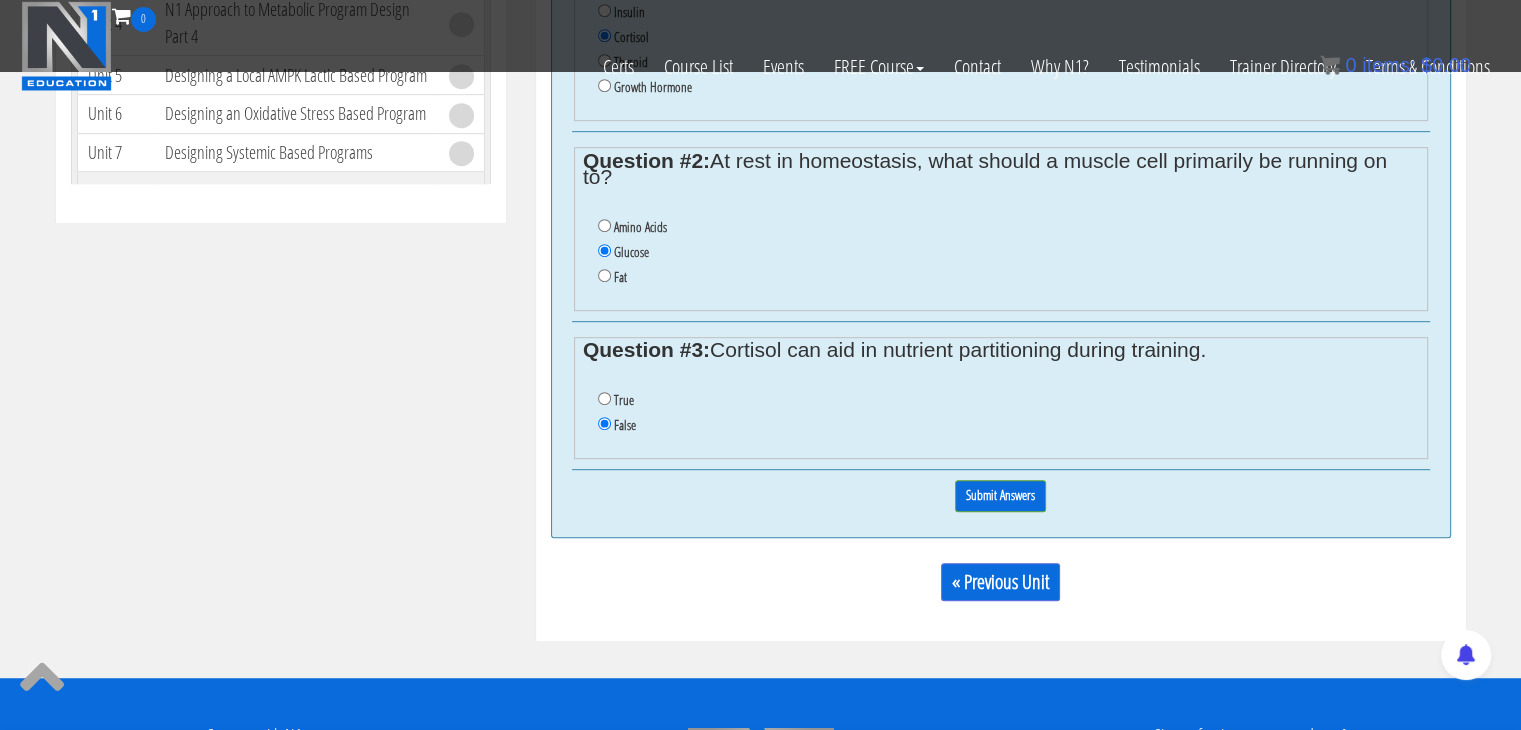 click on "True" at bounding box center [624, 400] 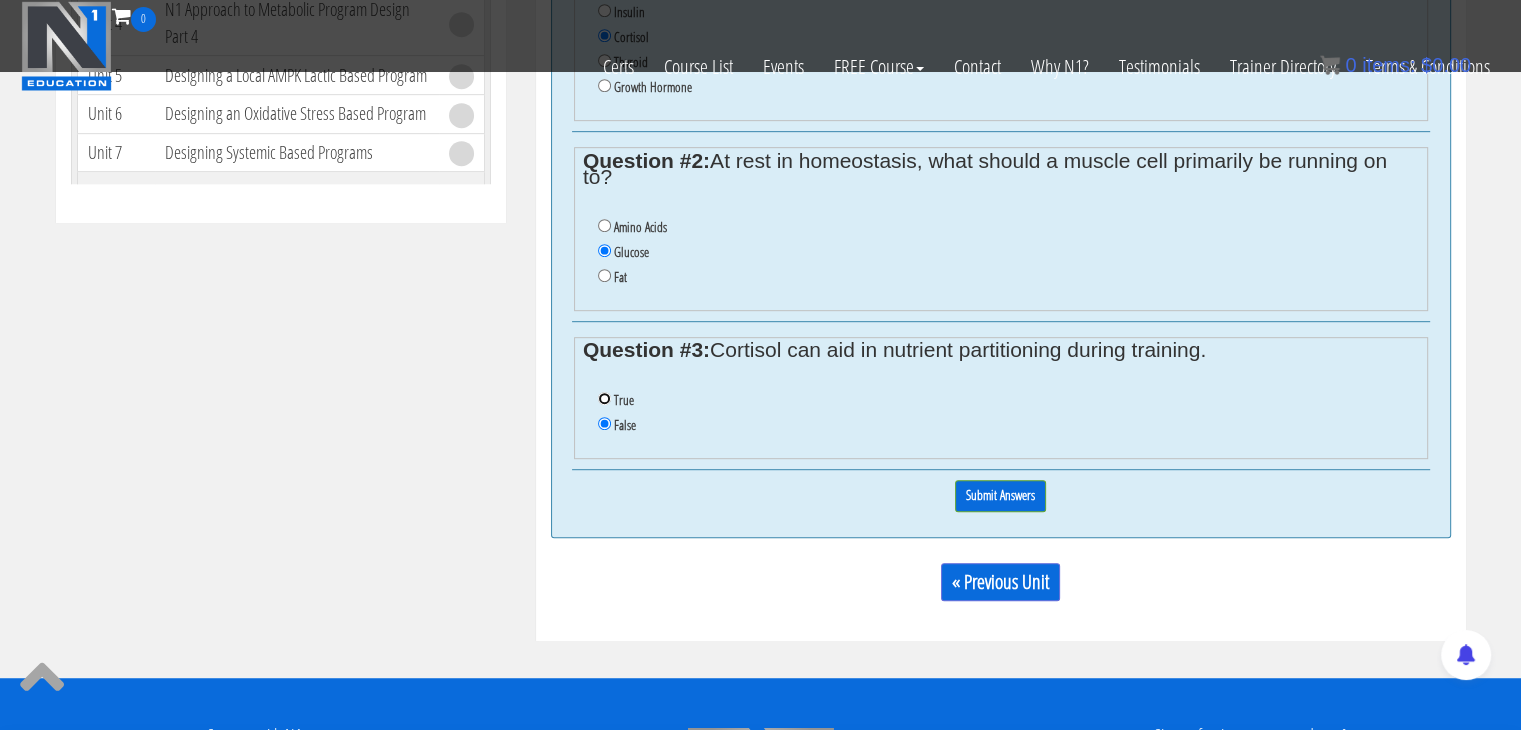 click on "True" at bounding box center [604, 398] 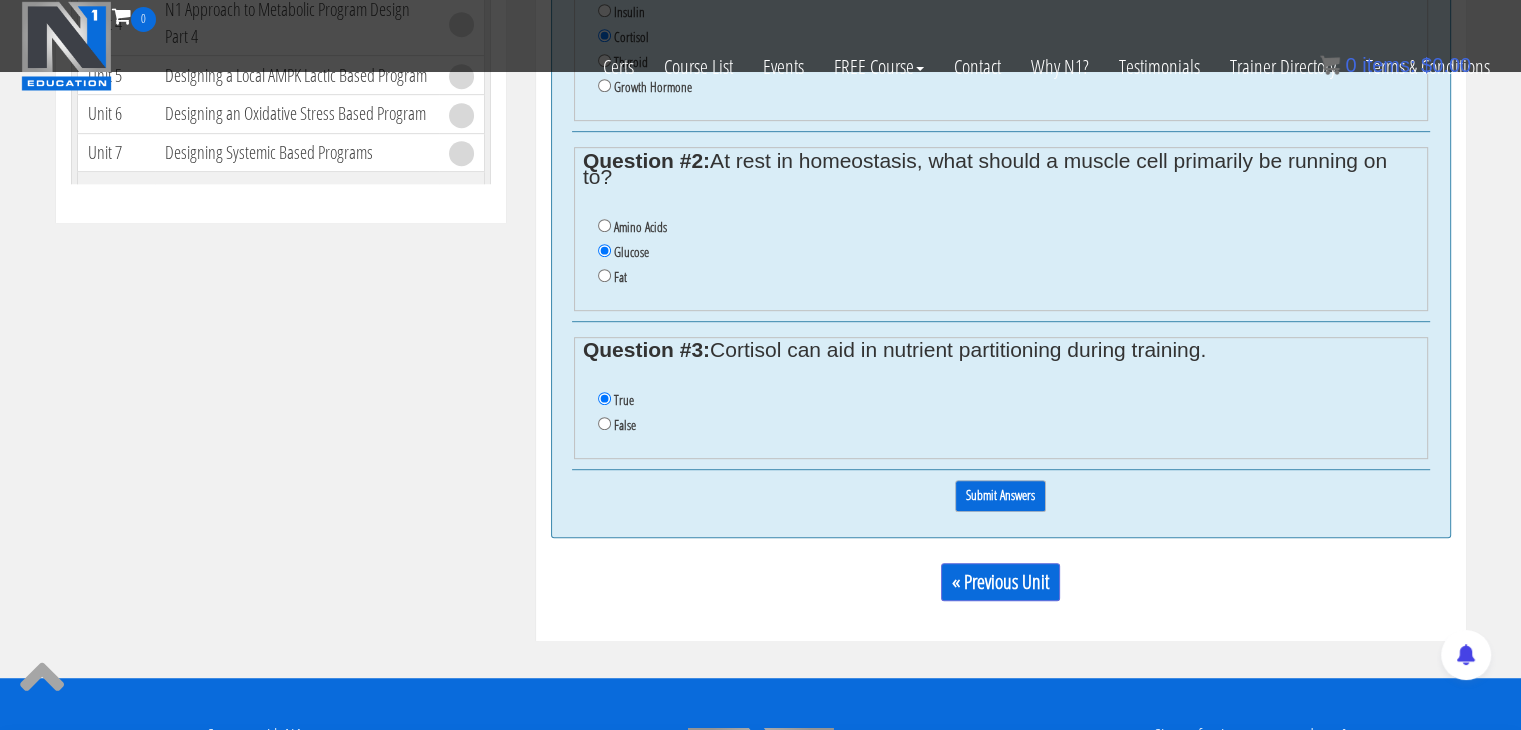 click on "Submit Answers" at bounding box center (1000, 495) 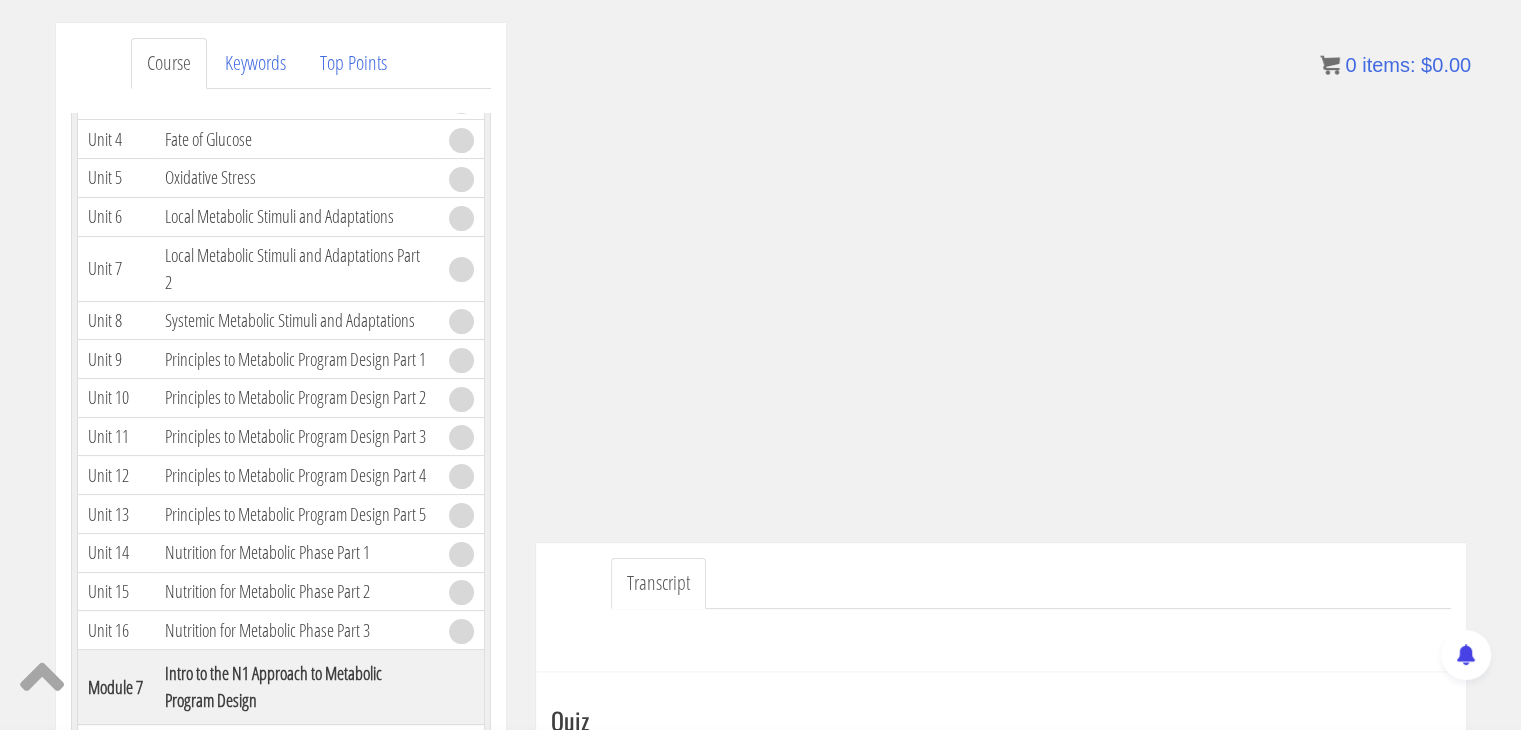 scroll, scrollTop: 84, scrollLeft: 0, axis: vertical 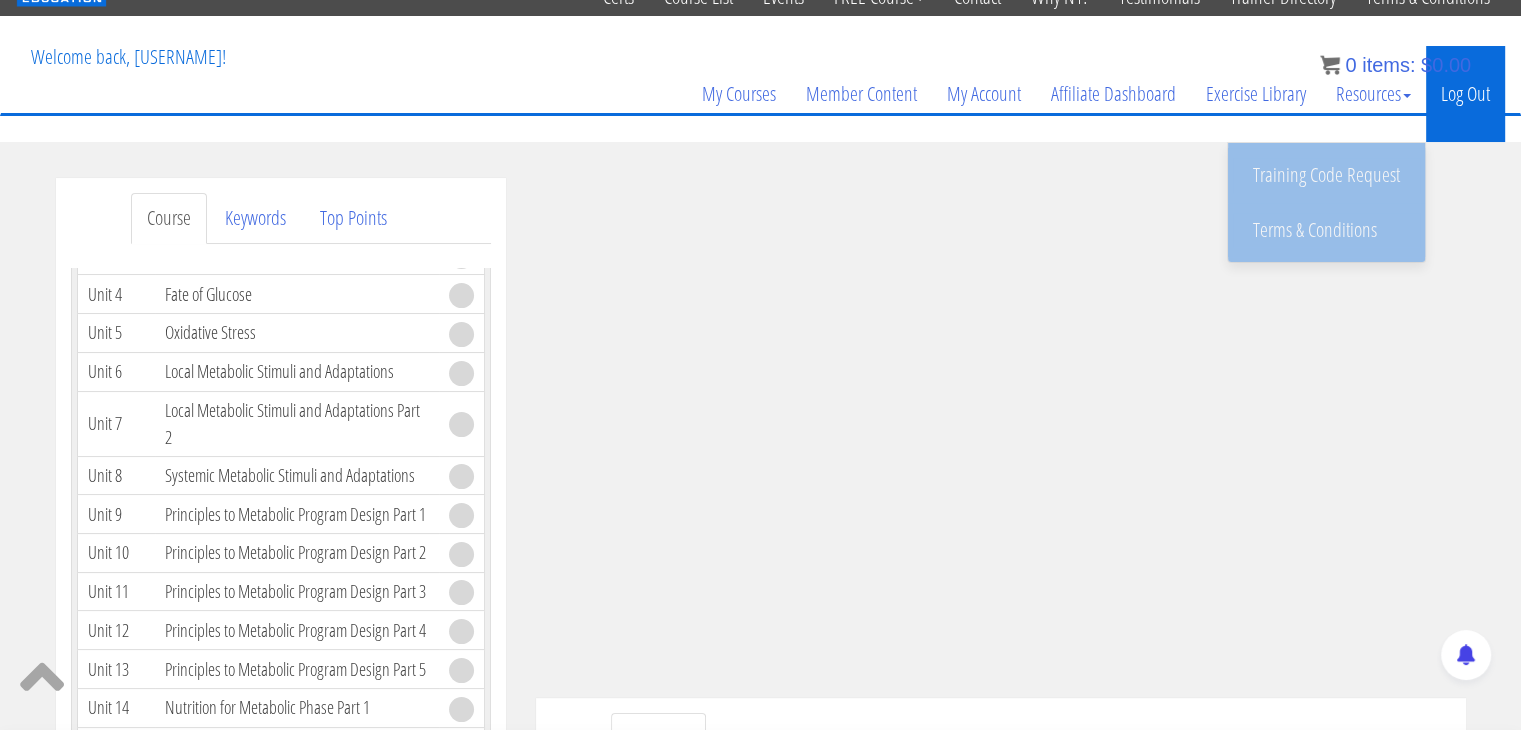 click on "Log Out" at bounding box center (1465, 94) 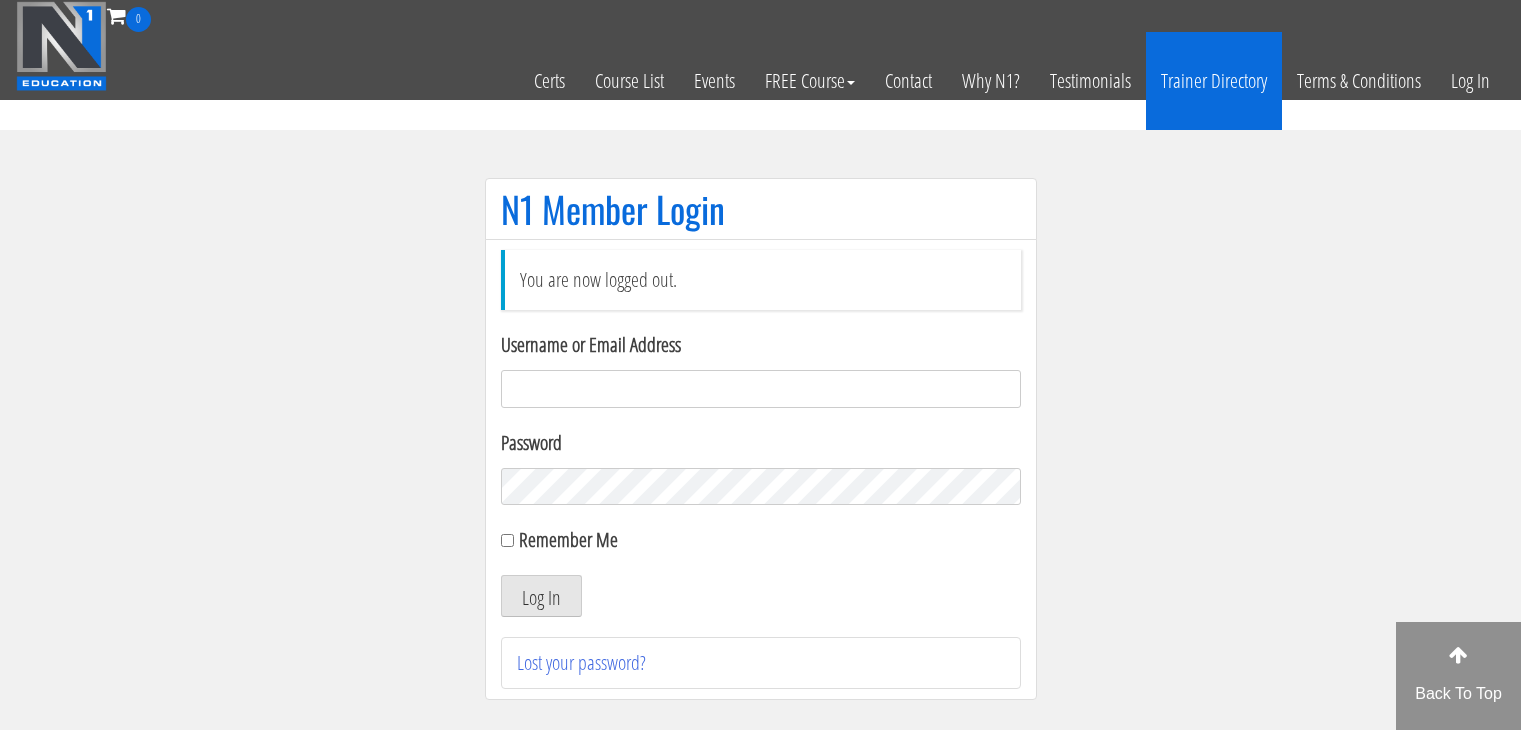 scroll, scrollTop: 0, scrollLeft: 0, axis: both 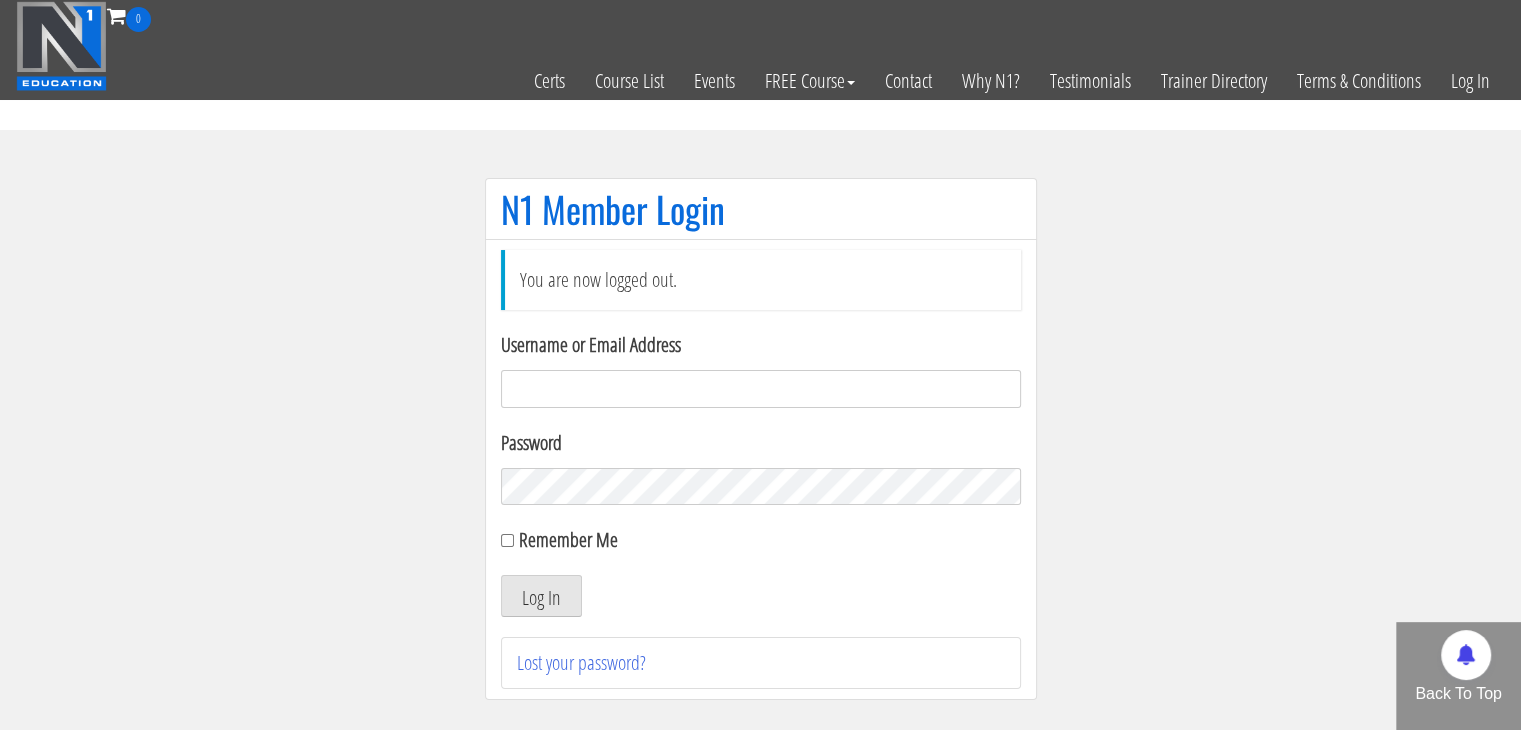 click on "Username or Email Address" at bounding box center (761, 389) 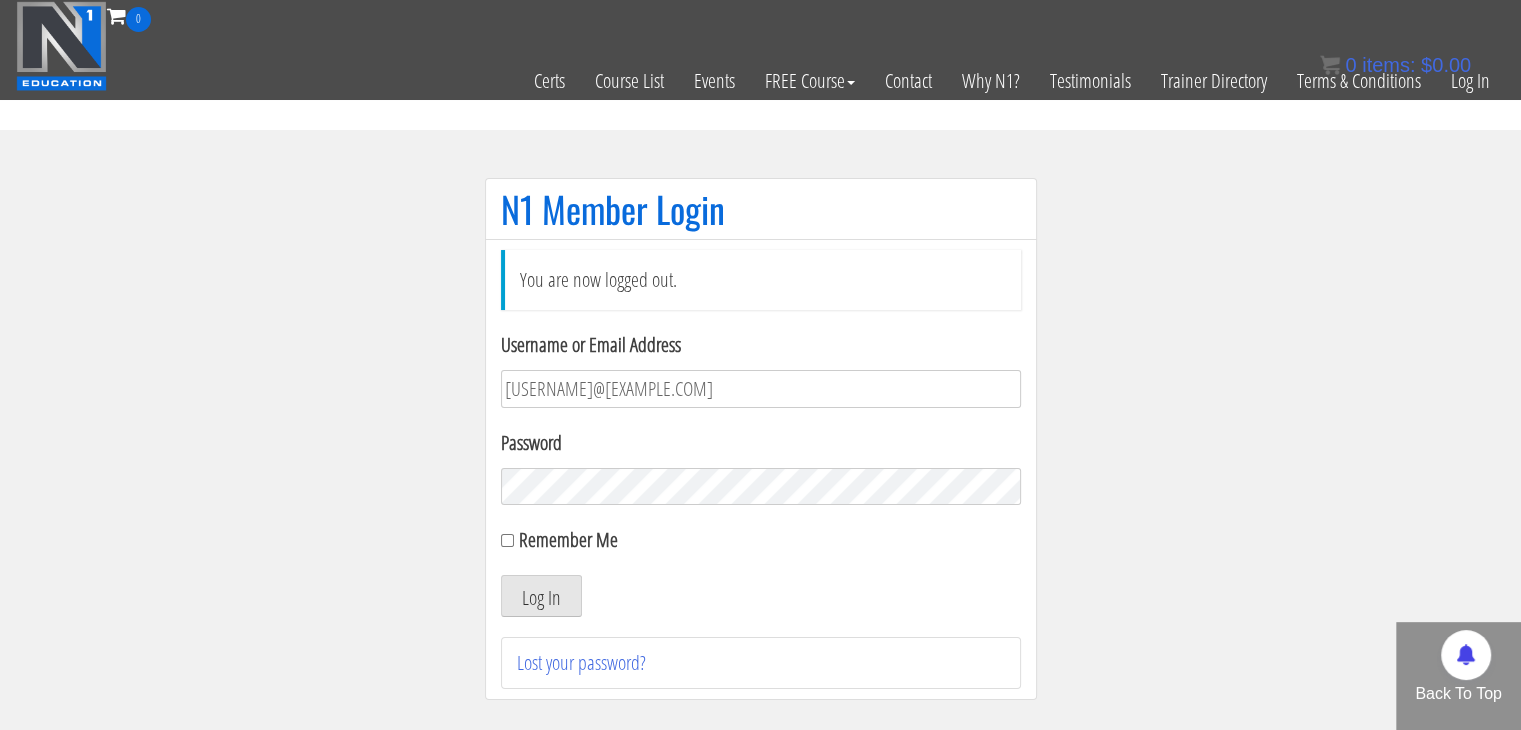 click on "Log In" at bounding box center [541, 596] 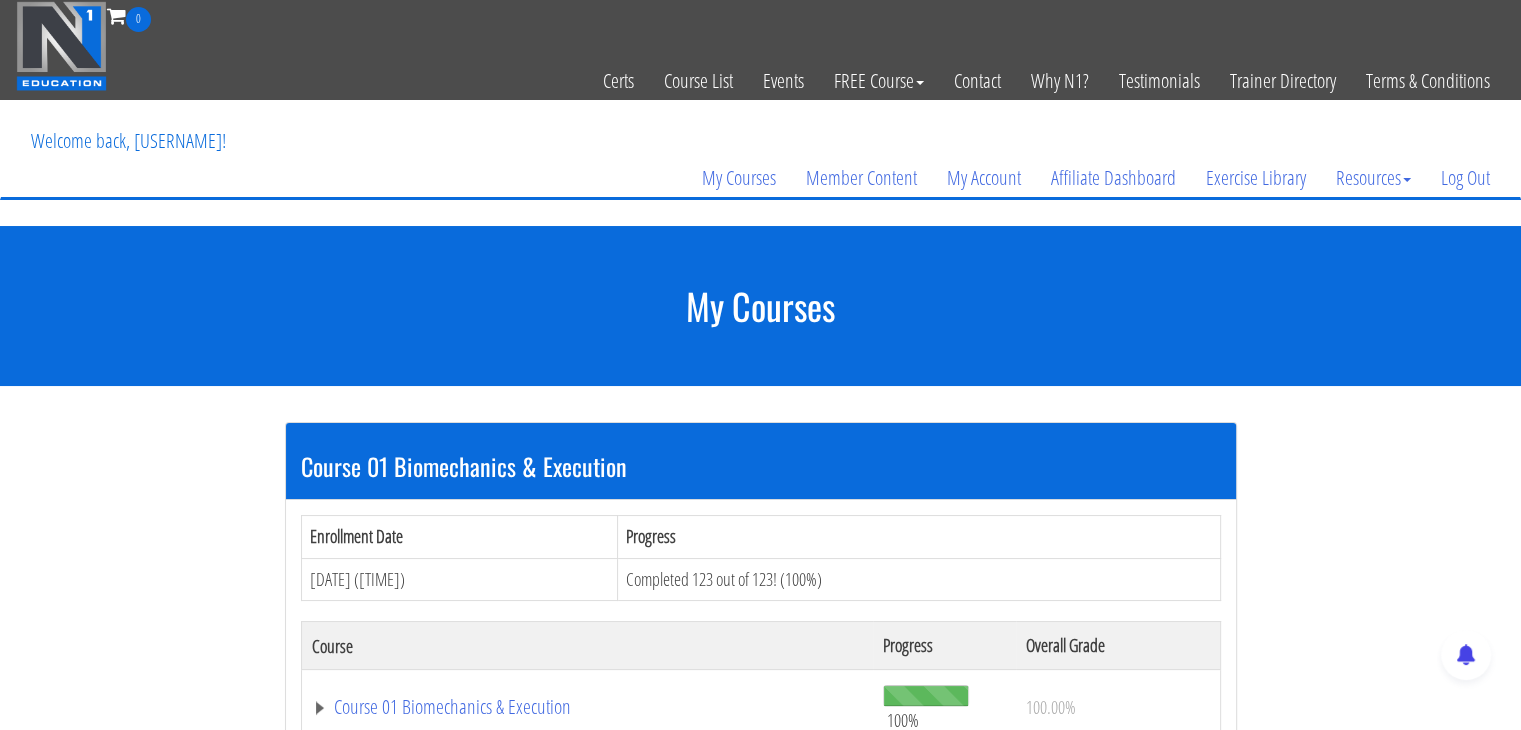 scroll, scrollTop: 500, scrollLeft: 0, axis: vertical 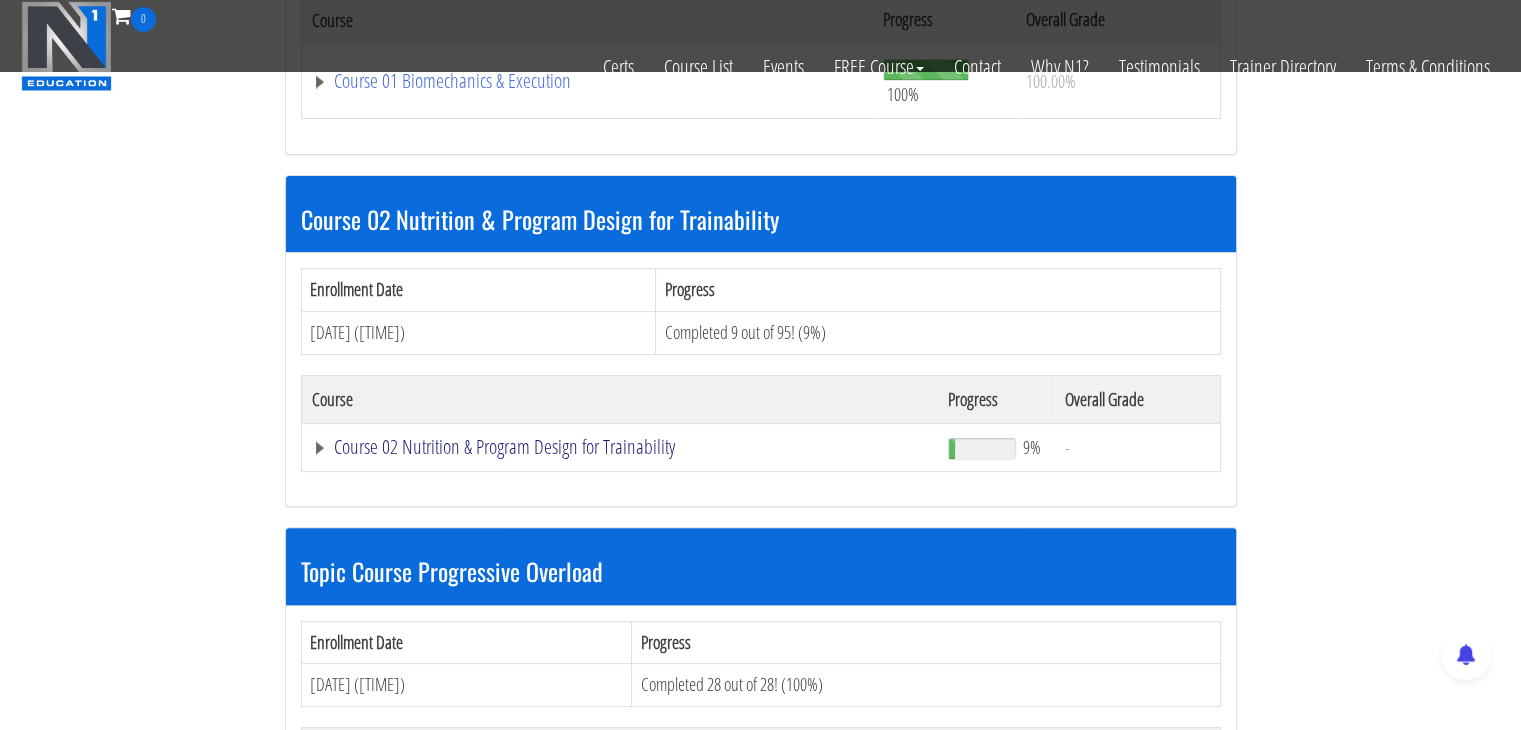 click on "Course 02 Nutrition & Program Design for Trainability" at bounding box center (588, 81) 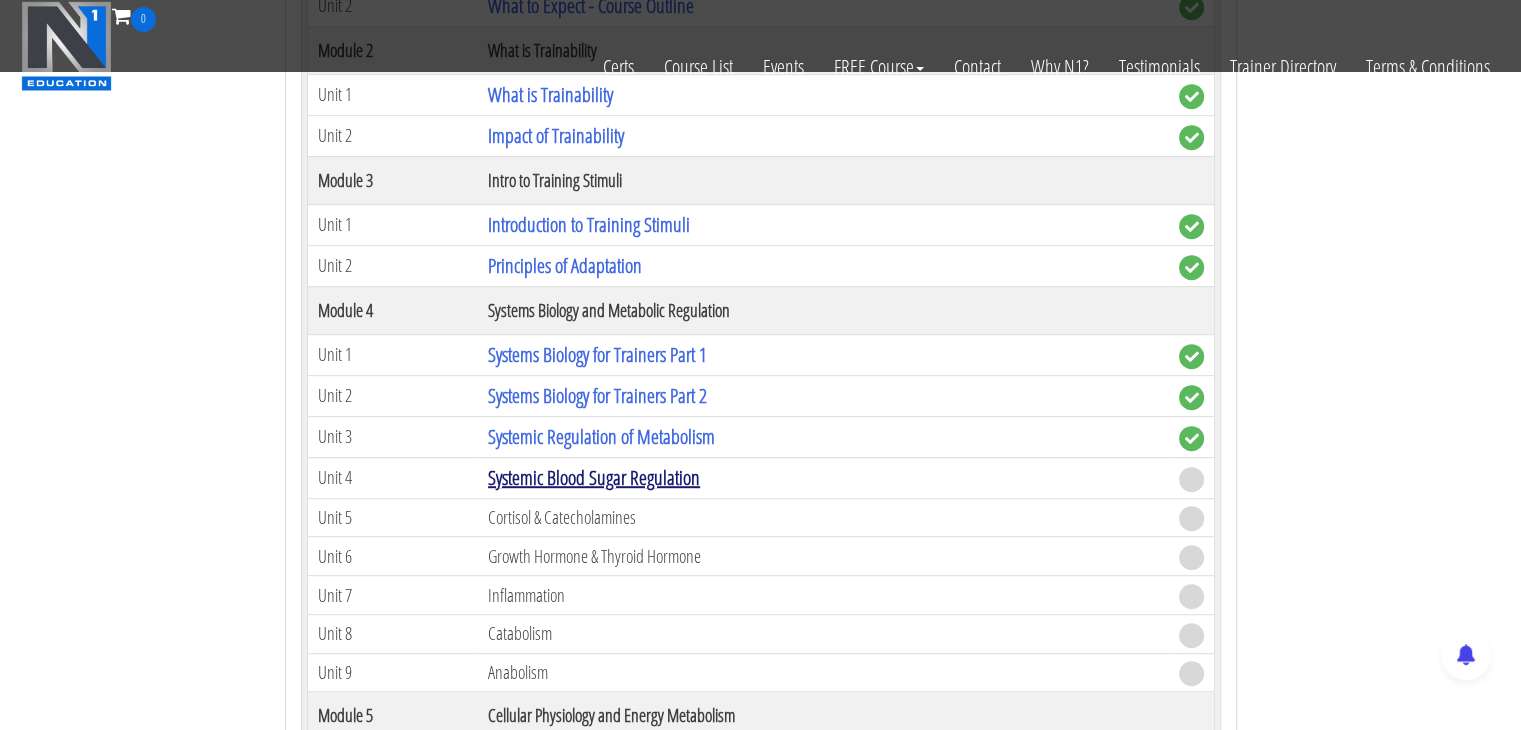 scroll, scrollTop: 1100, scrollLeft: 0, axis: vertical 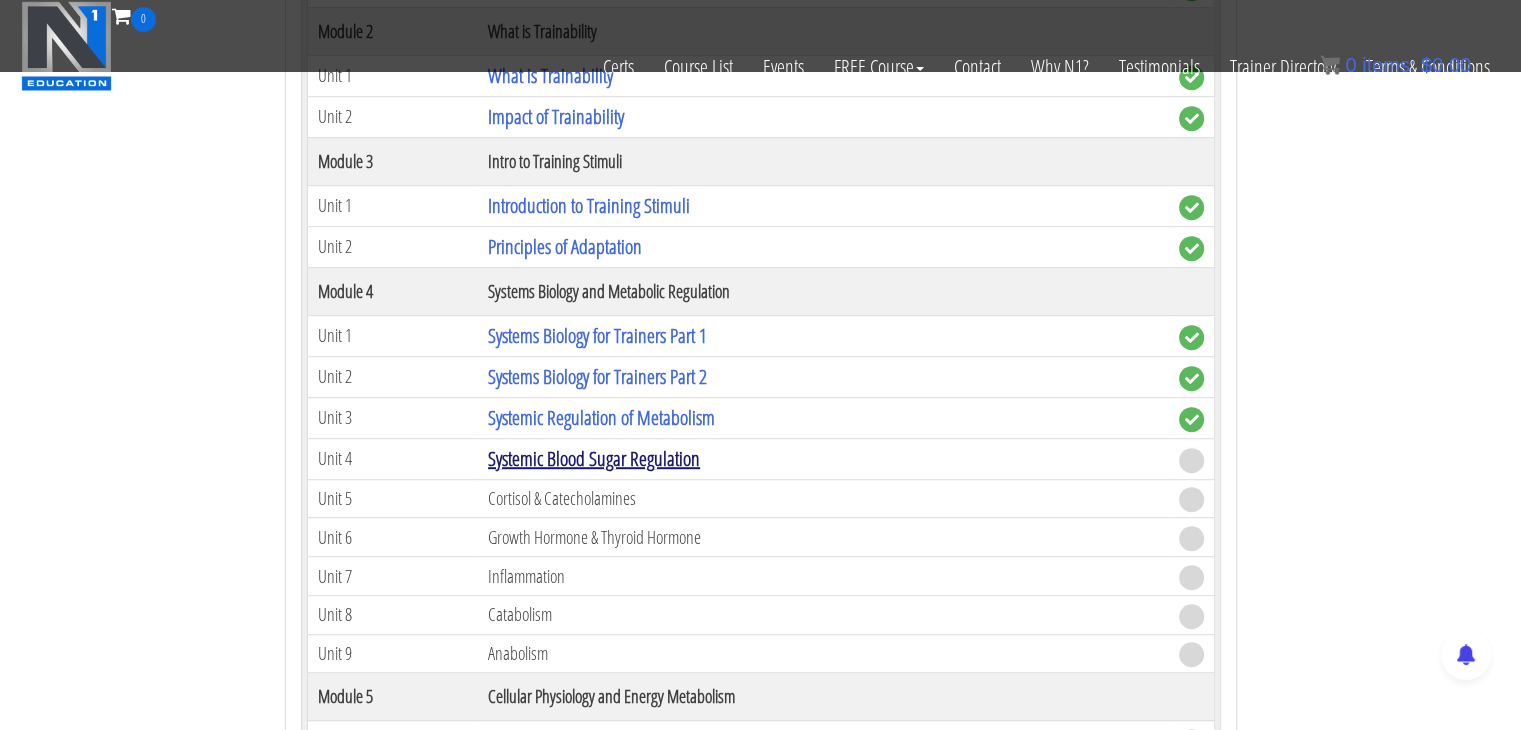 click on "Systemic Blood Sugar Regulation" at bounding box center [594, 458] 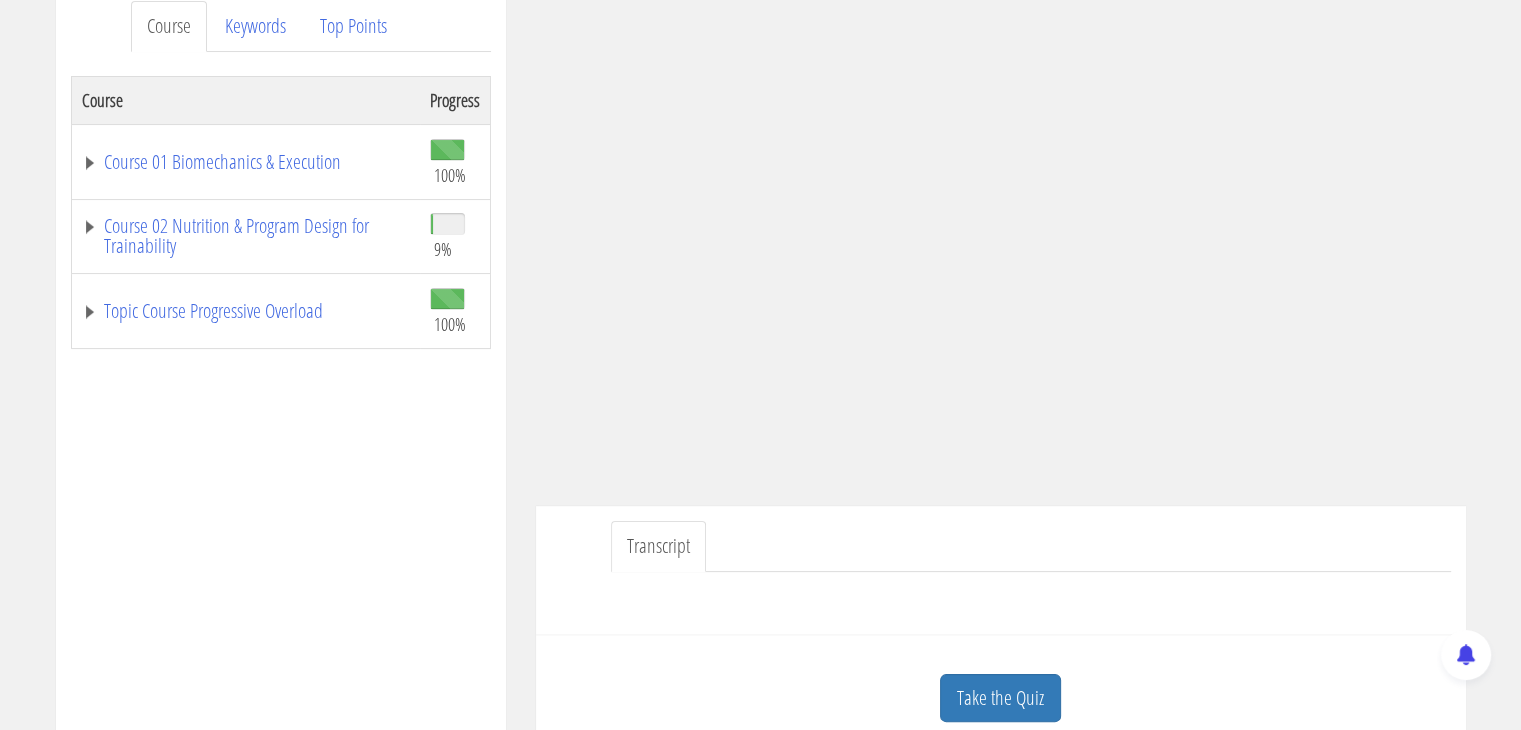 scroll, scrollTop: 400, scrollLeft: 0, axis: vertical 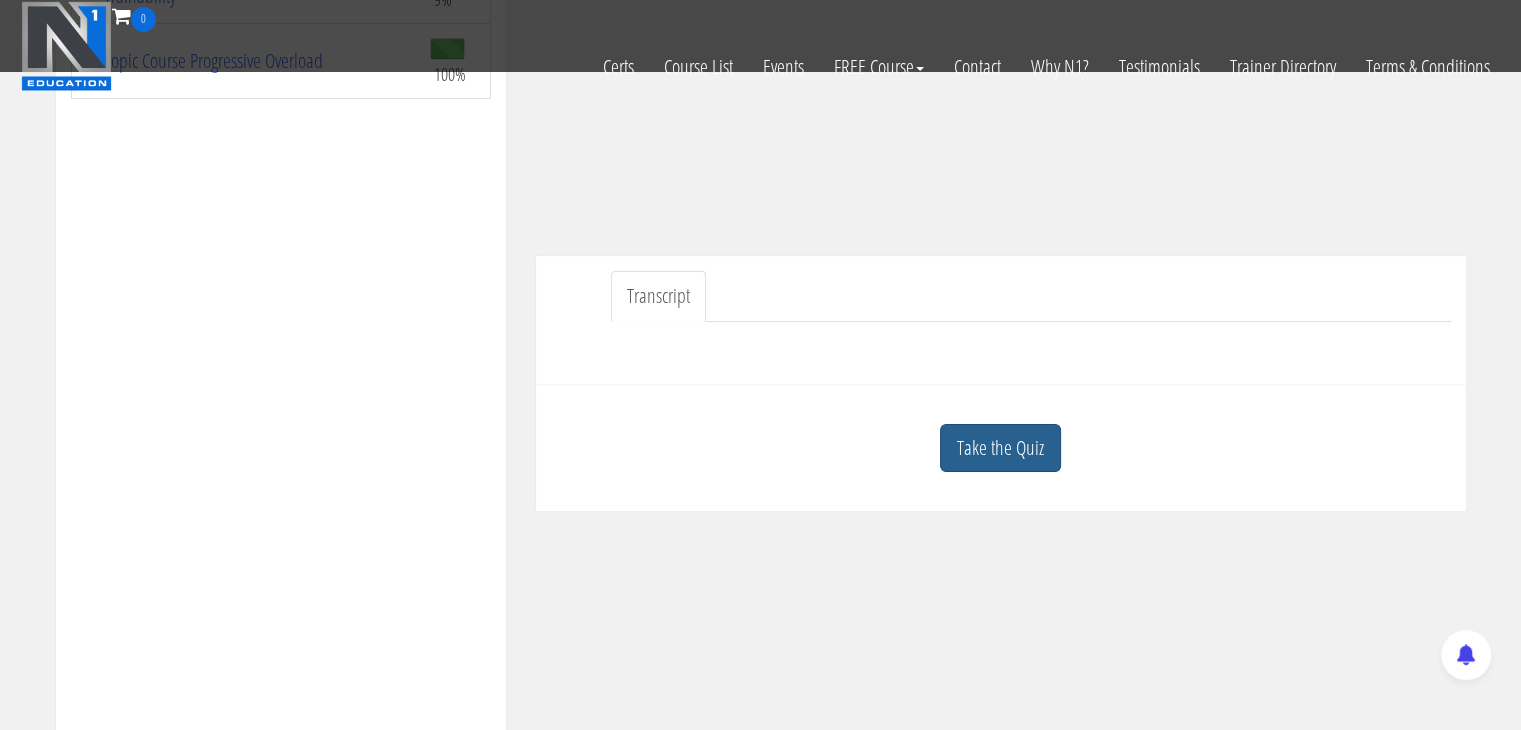 click on "Take the Quiz" at bounding box center [1000, 448] 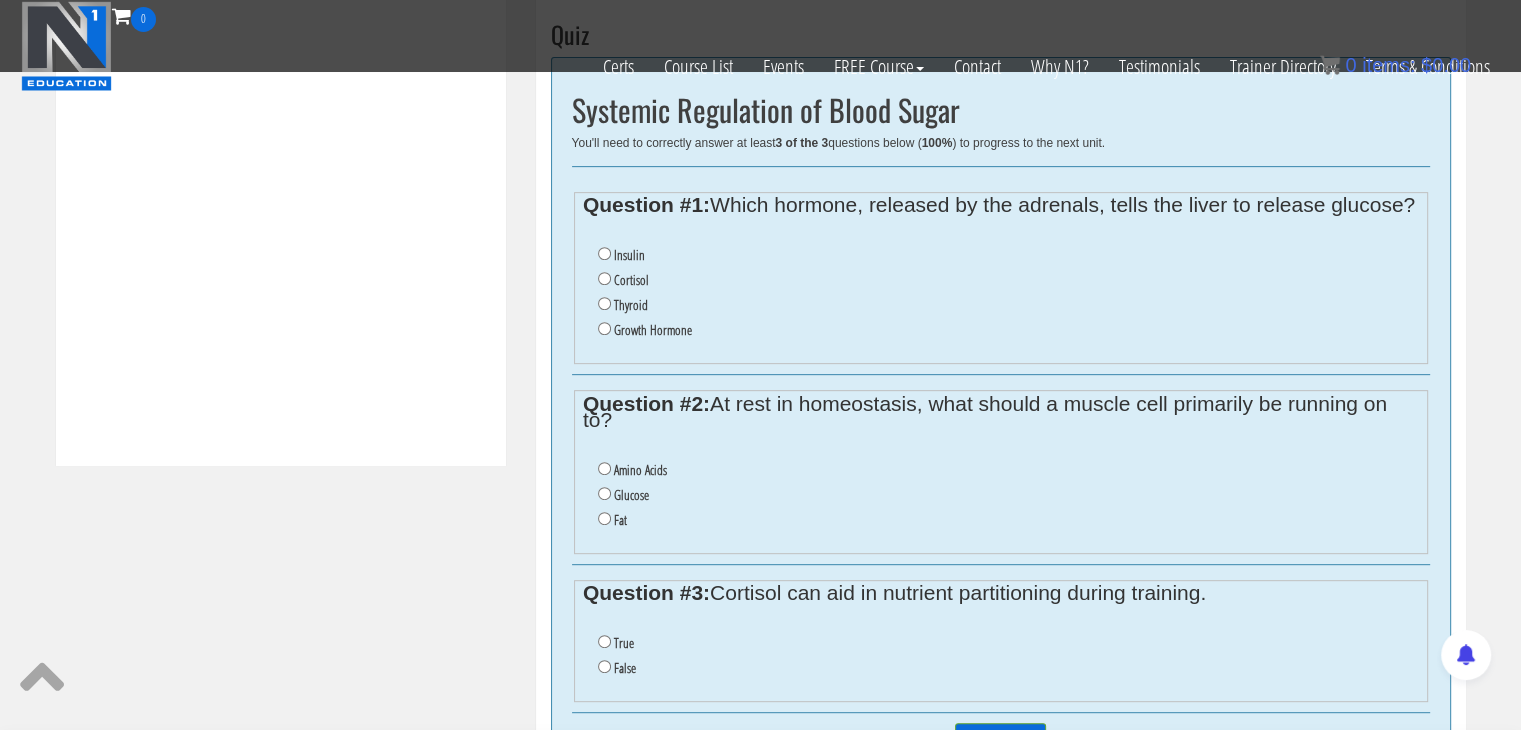 scroll, scrollTop: 800, scrollLeft: 0, axis: vertical 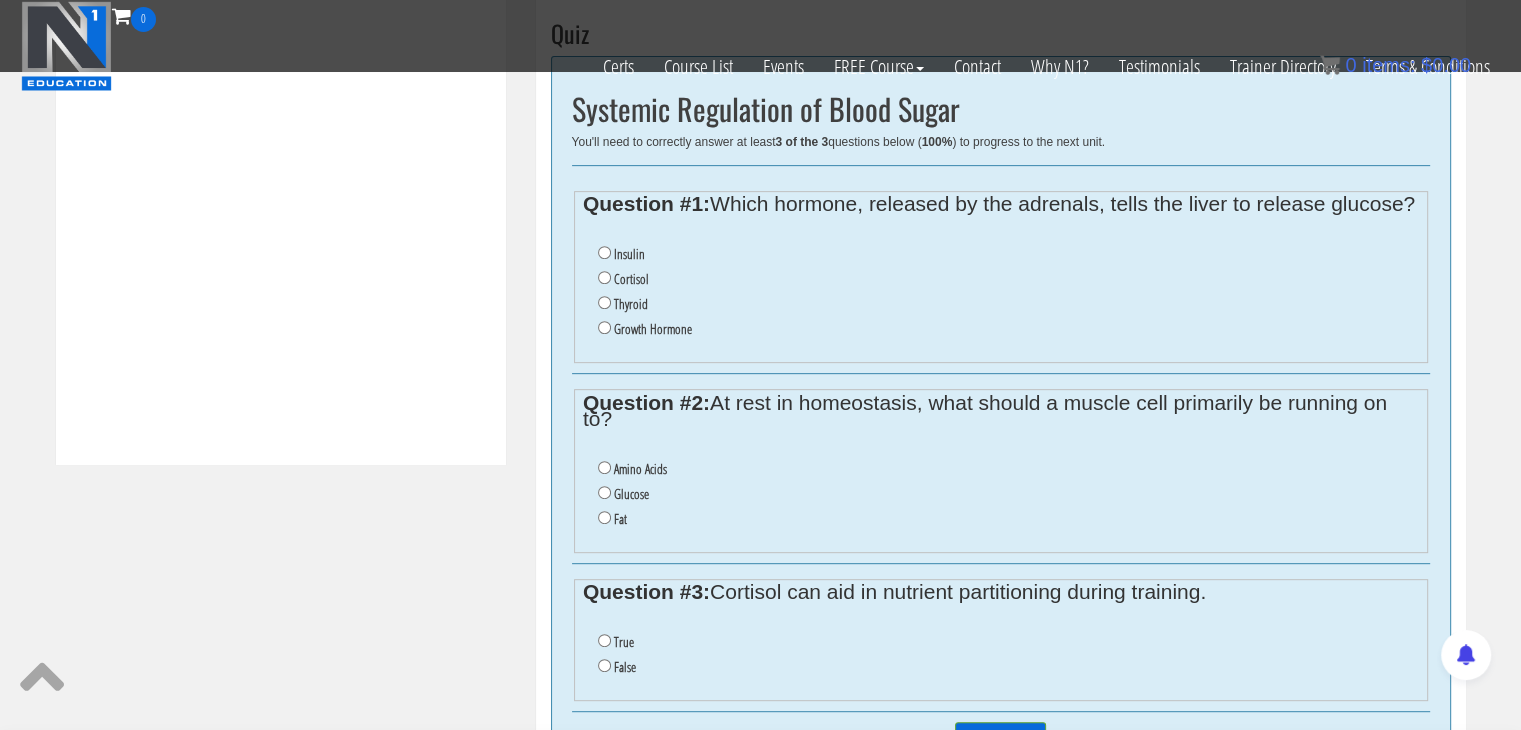 click on "Cortisol" at bounding box center [631, 279] 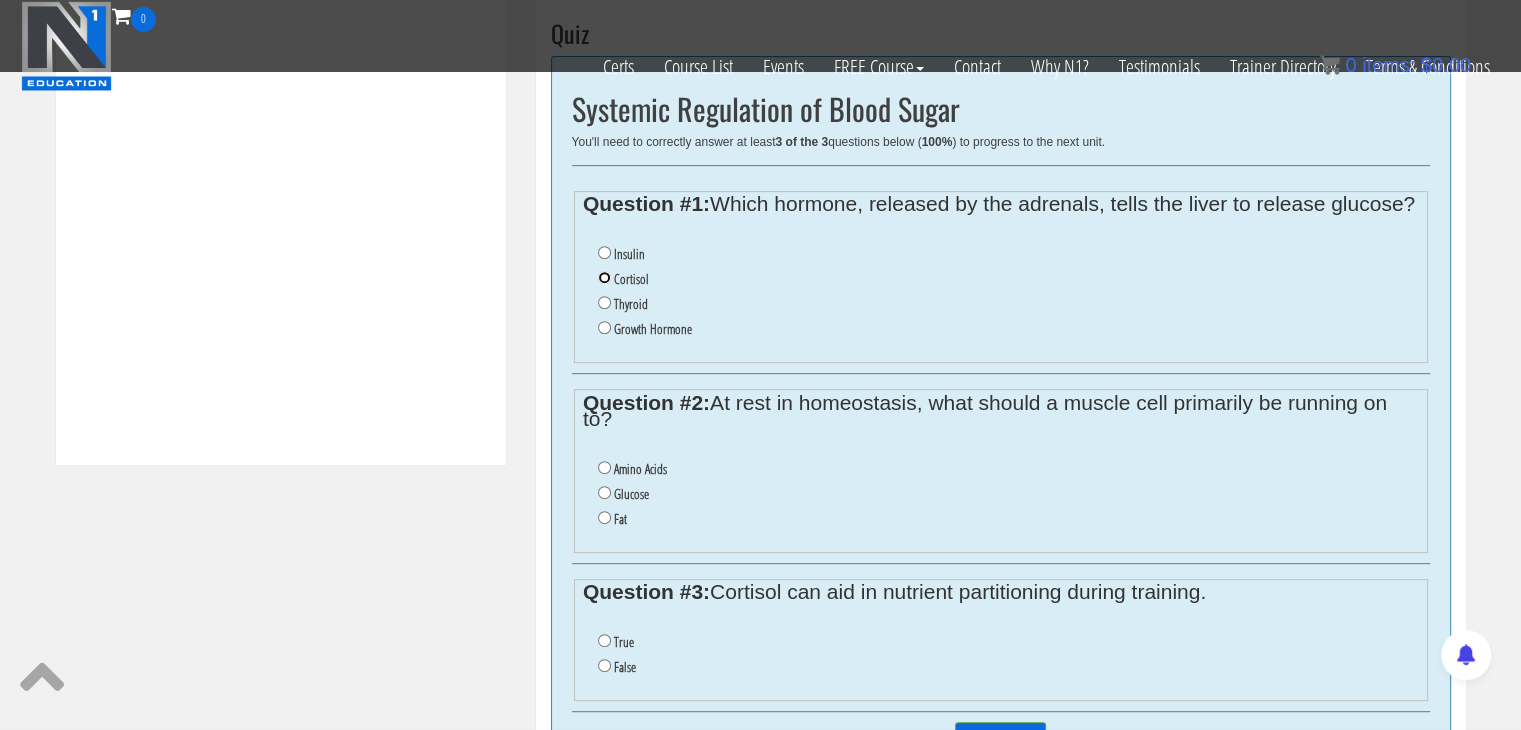 click on "Cortisol" at bounding box center [604, 277] 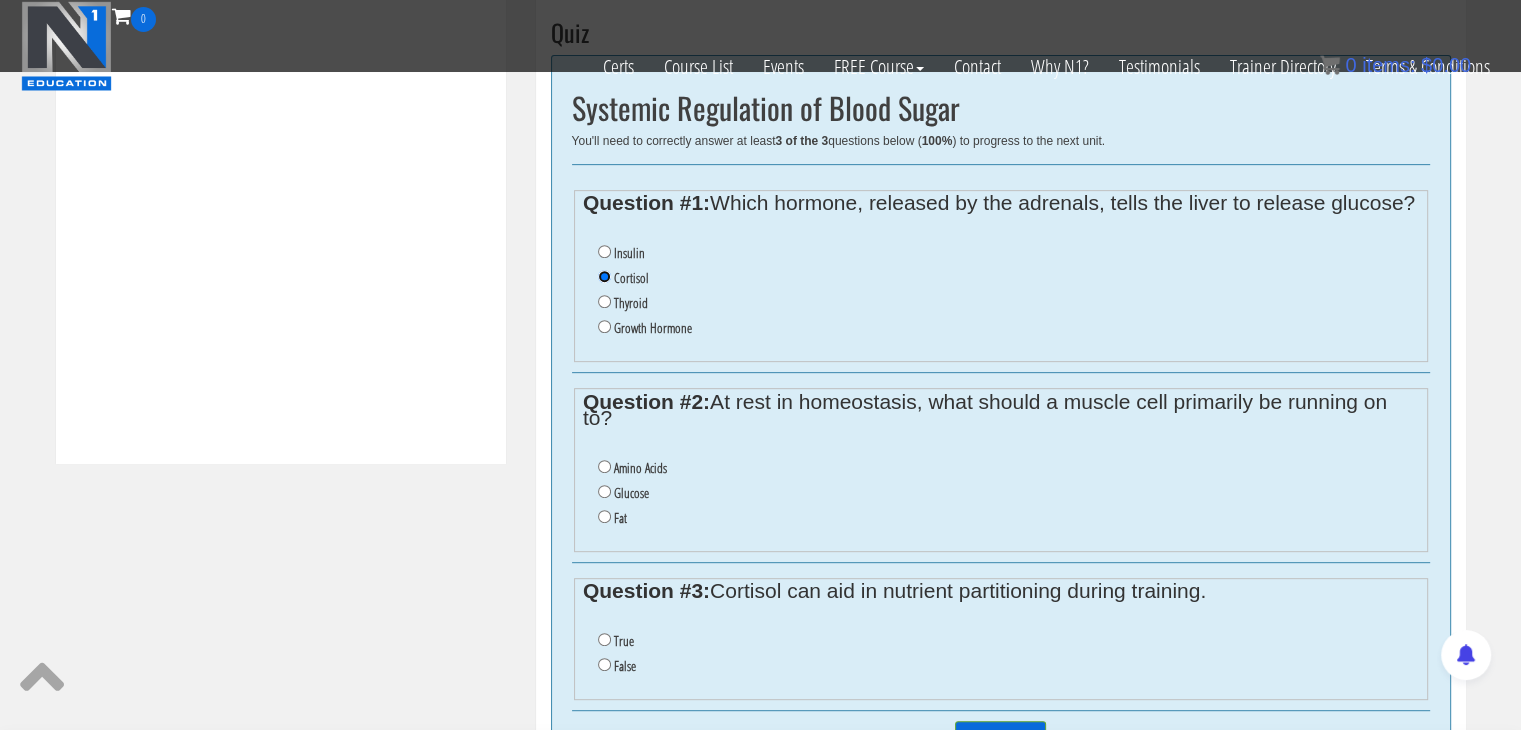 scroll, scrollTop: 1000, scrollLeft: 0, axis: vertical 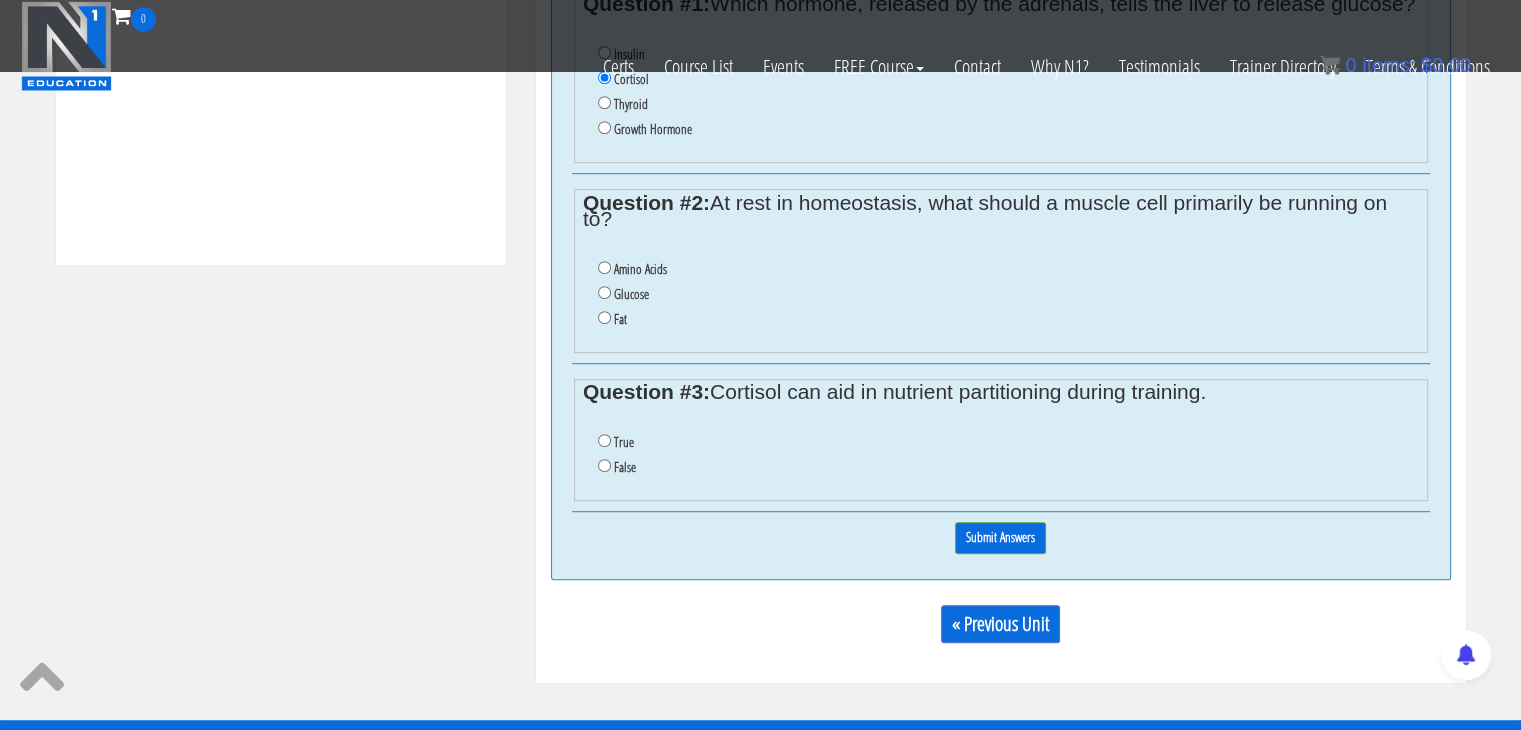 click on "Glucose" at bounding box center (631, 294) 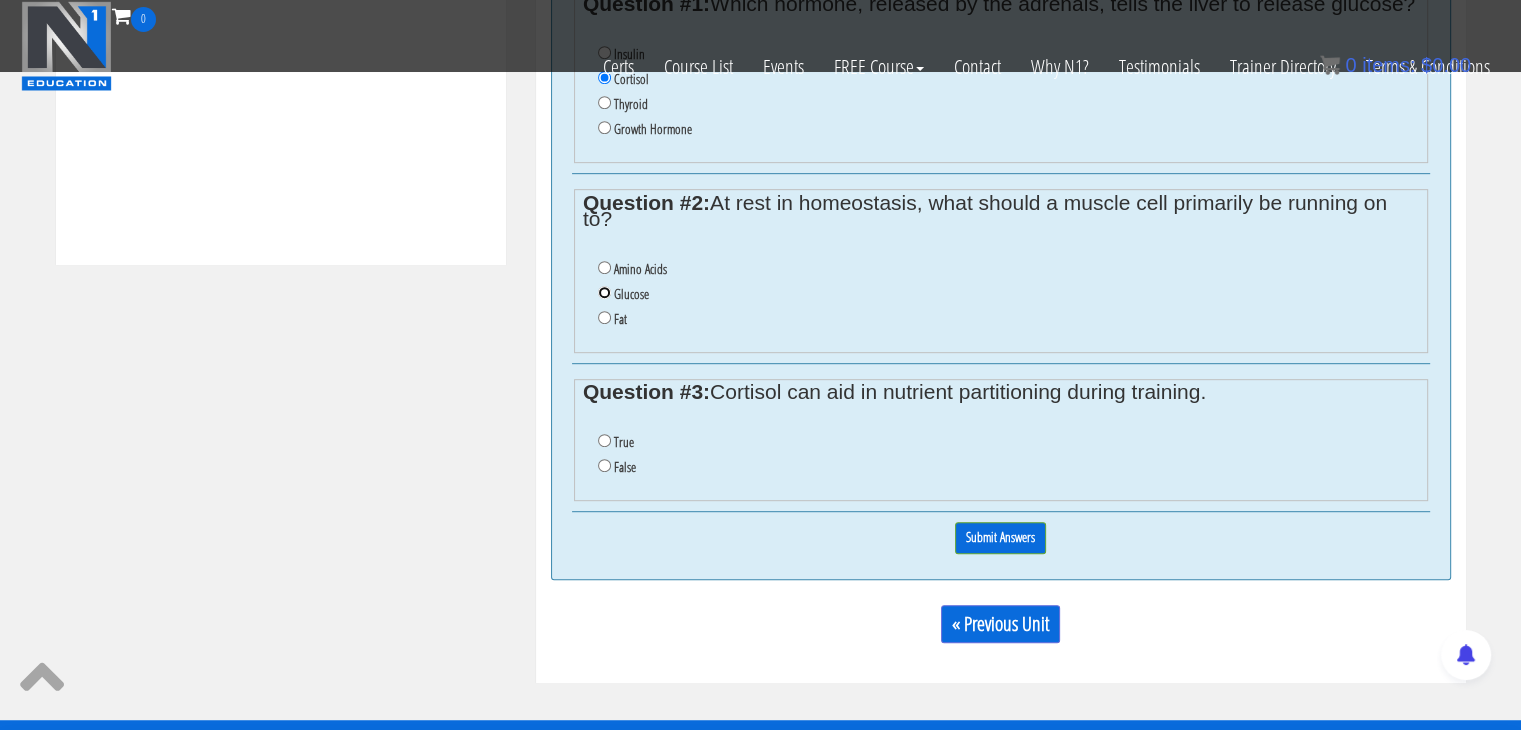 click on "Glucose" at bounding box center [604, 292] 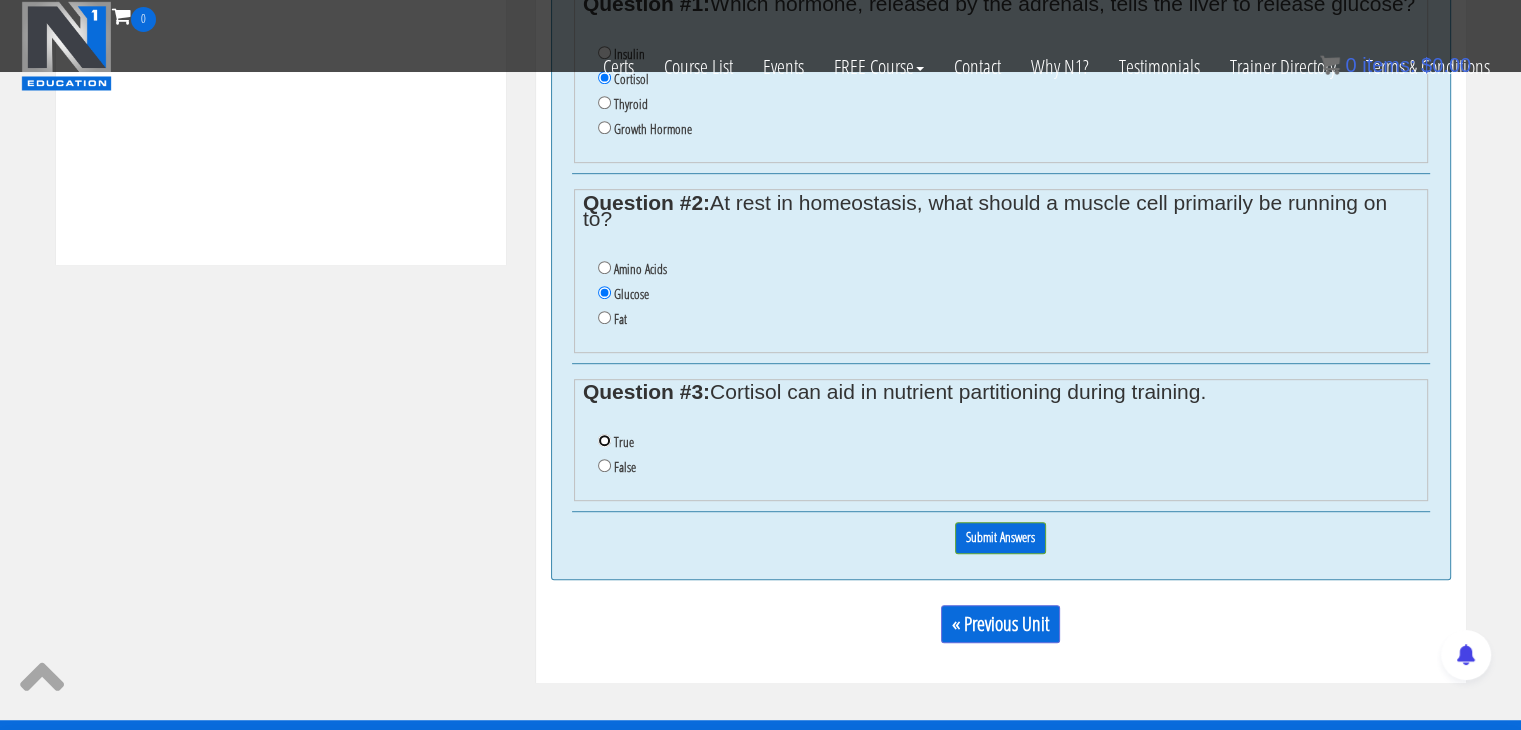 click on "True" at bounding box center (604, 440) 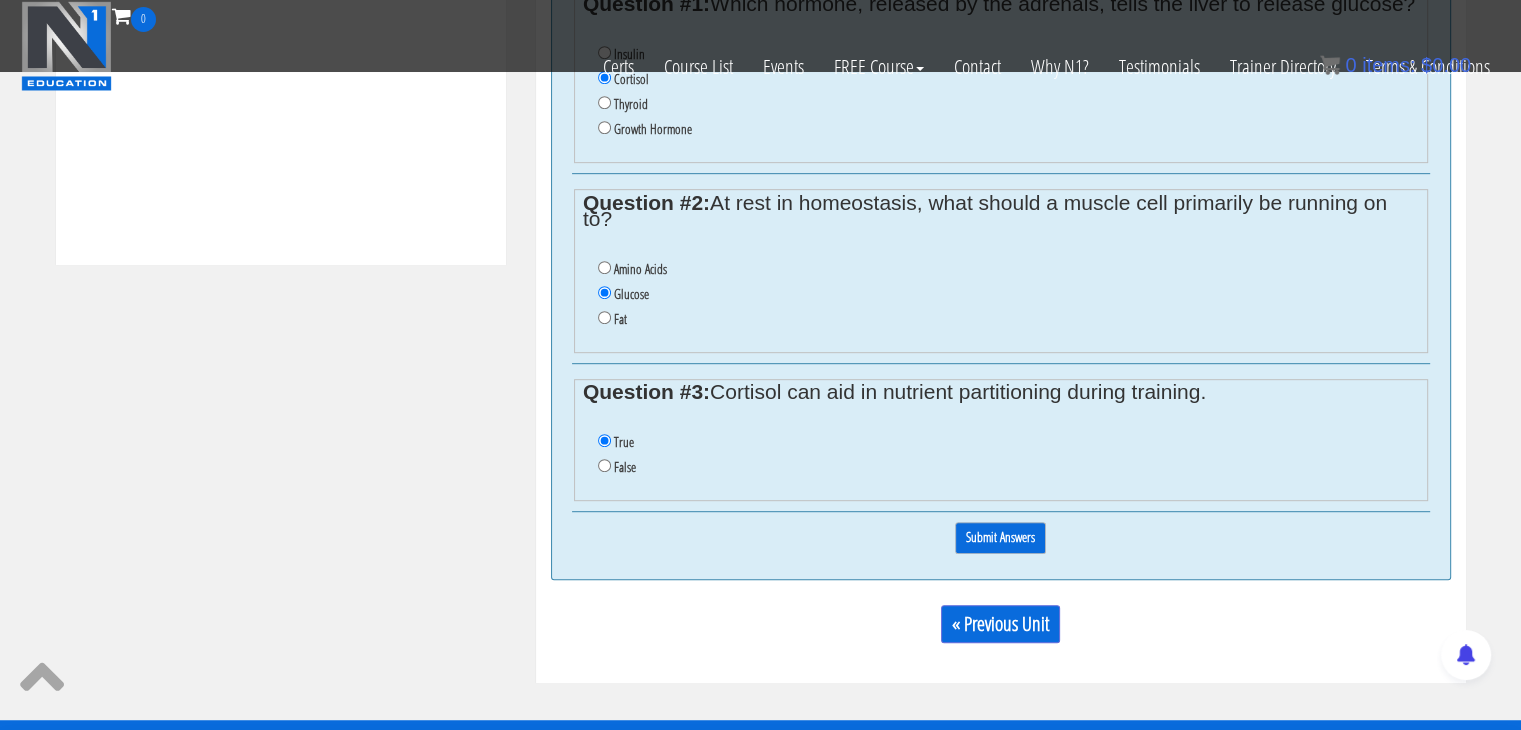 click on "Submit Answers" at bounding box center (1000, 537) 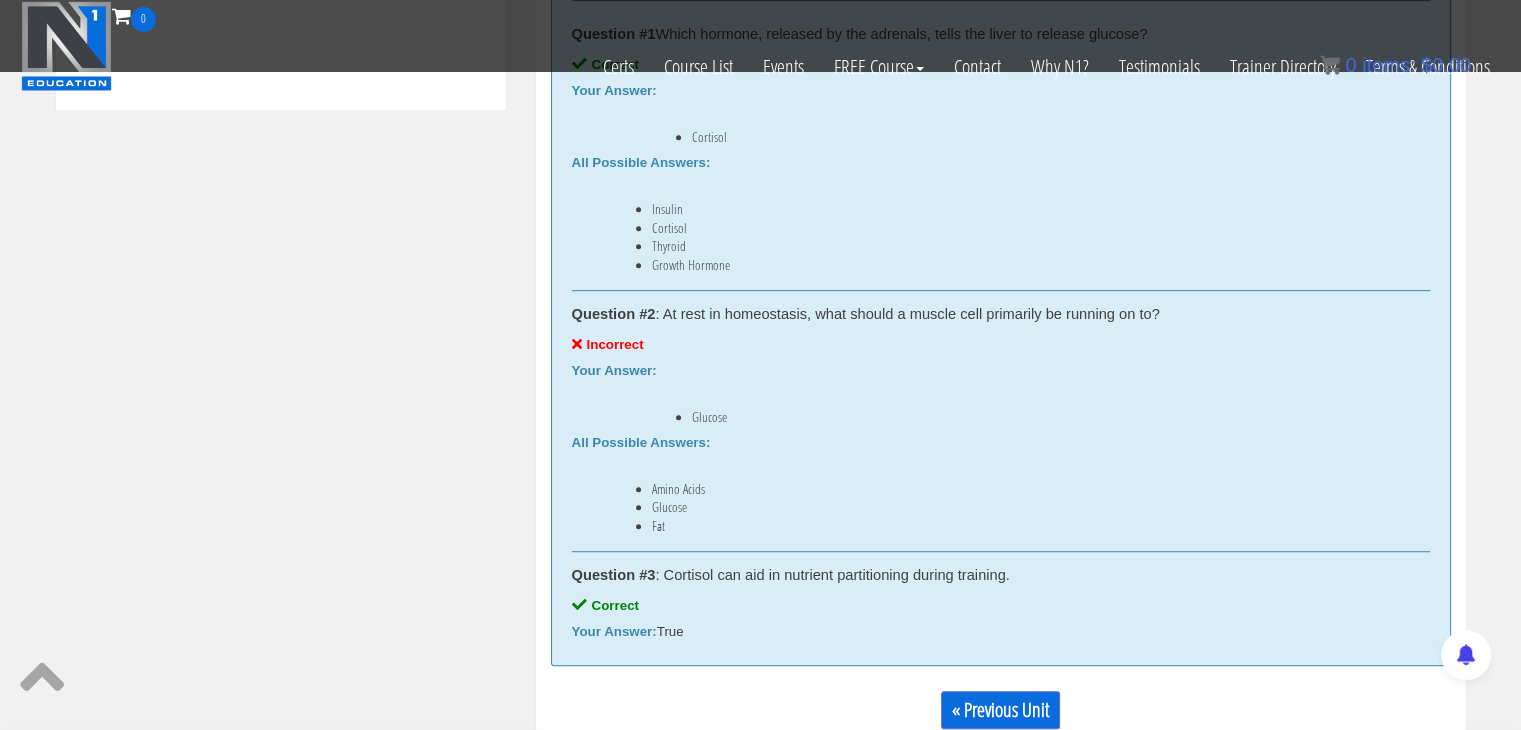 scroll, scrollTop: 1255, scrollLeft: 0, axis: vertical 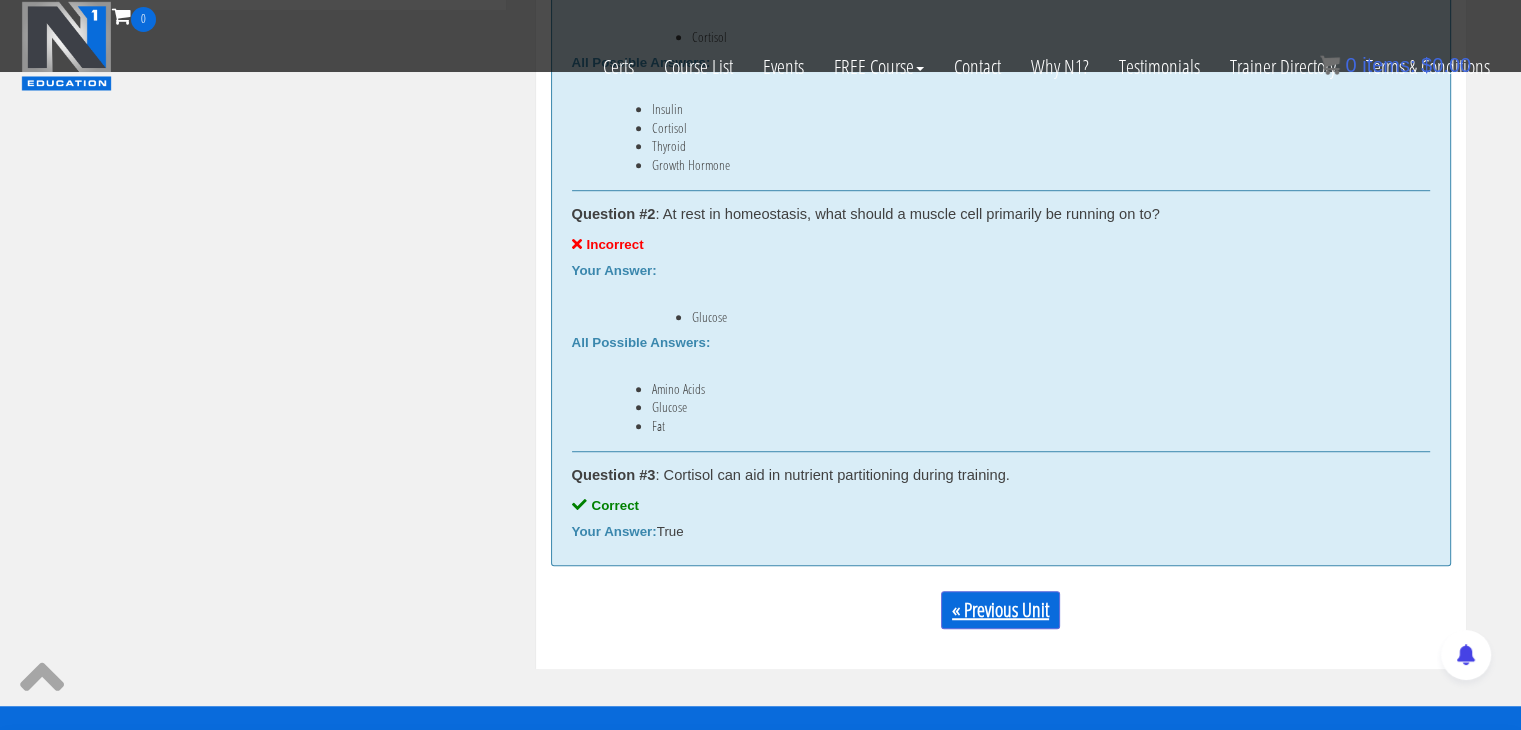 click on "« Previous Unit" at bounding box center [1000, 610] 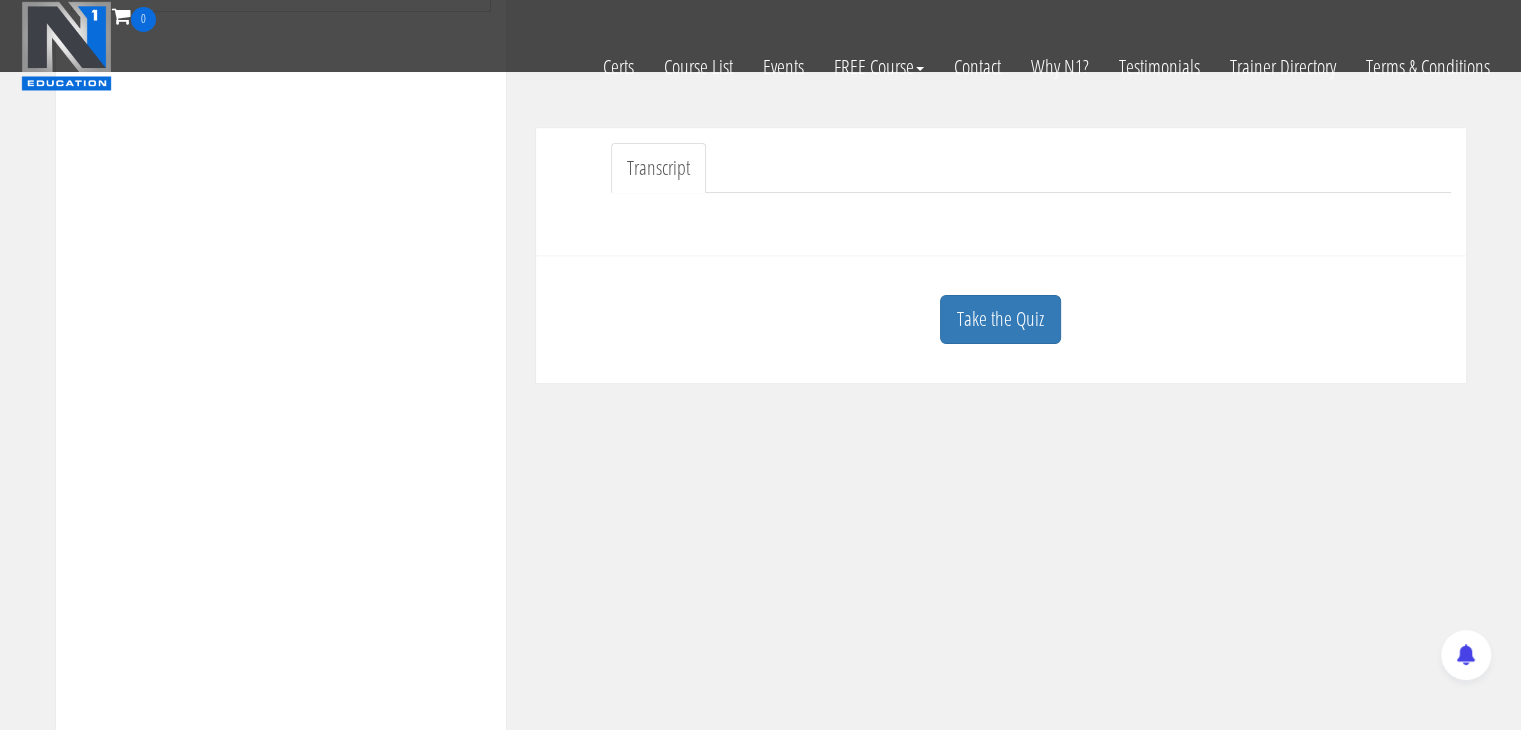scroll, scrollTop: 500, scrollLeft: 0, axis: vertical 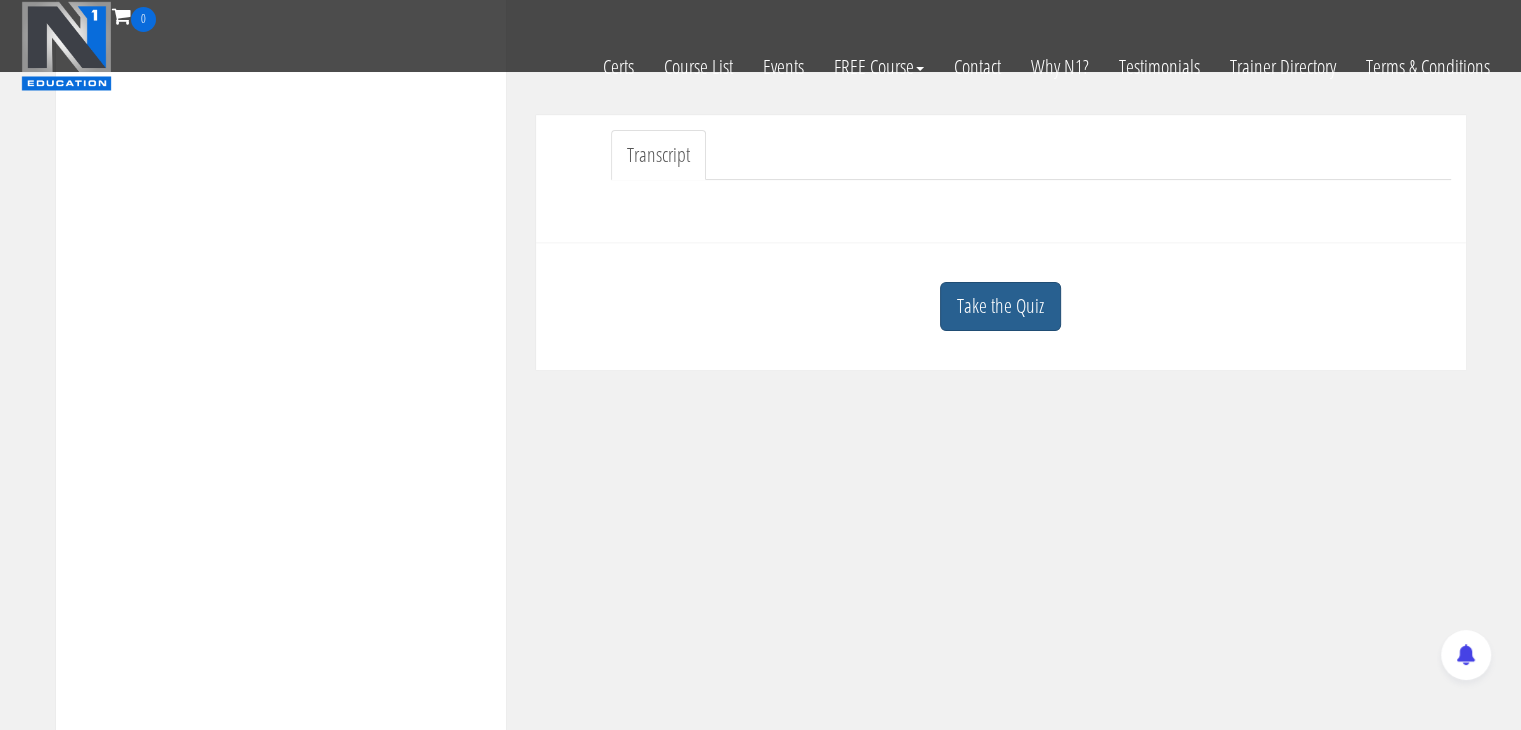 click on "Take the Quiz" at bounding box center (1000, 306) 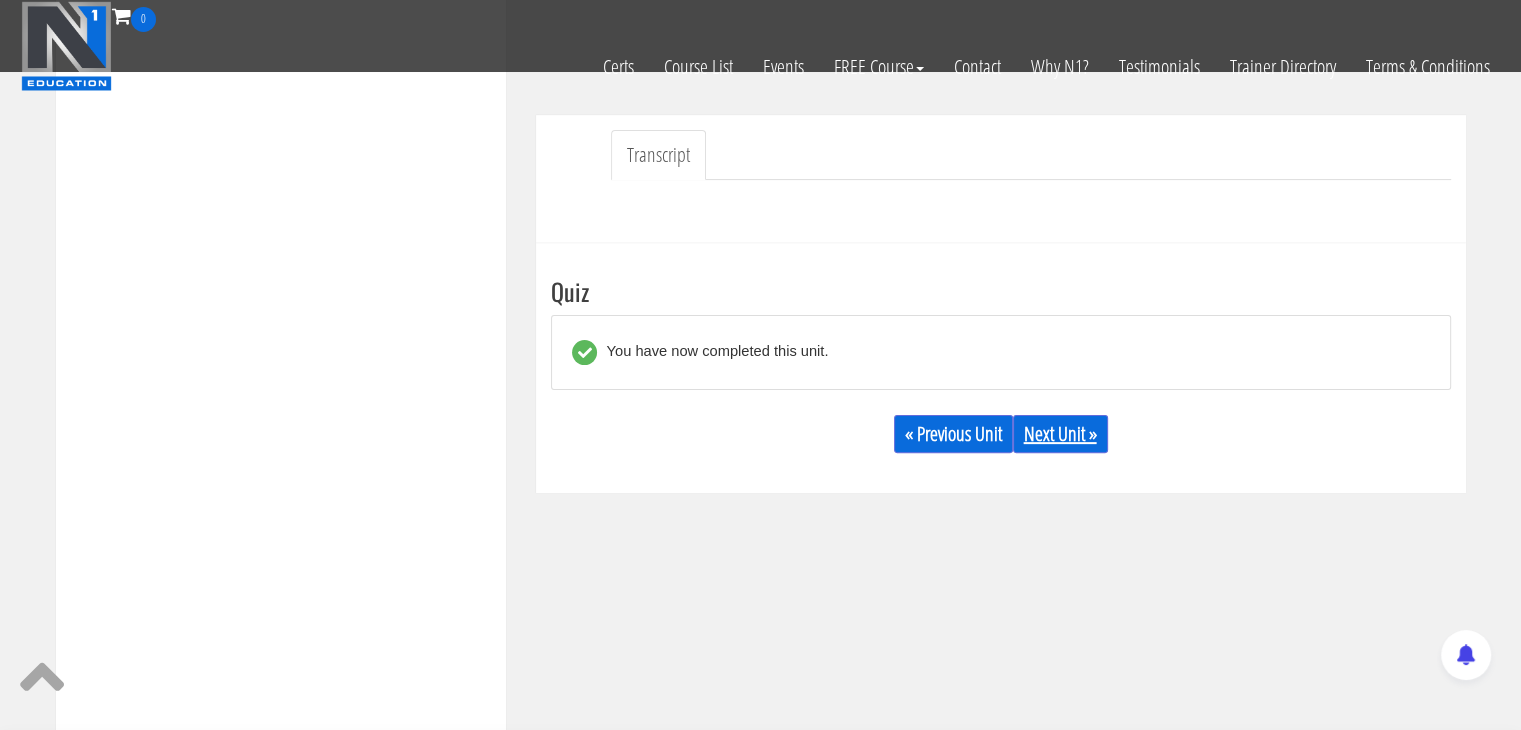 click on "Next Unit »" at bounding box center (1060, 434) 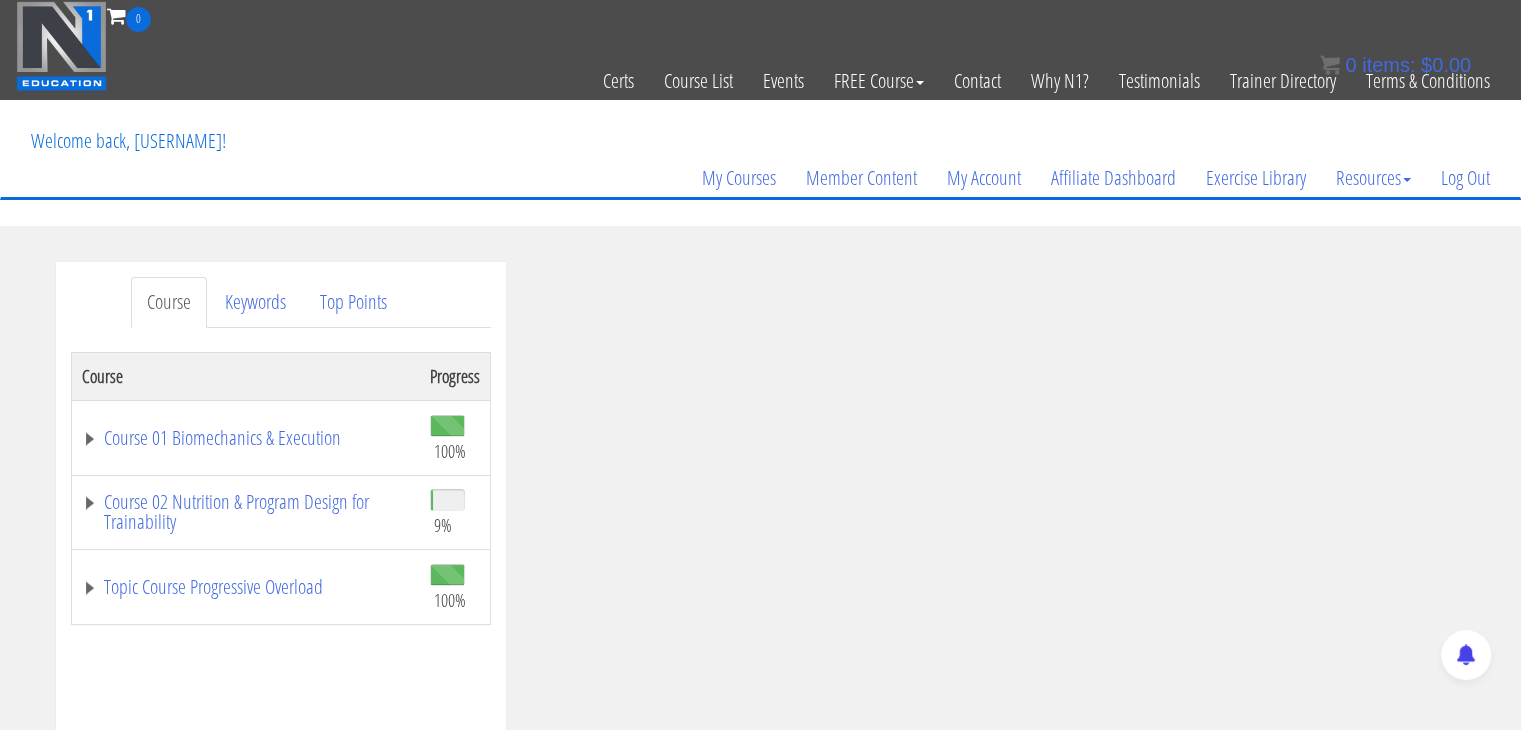 scroll, scrollTop: 500, scrollLeft: 0, axis: vertical 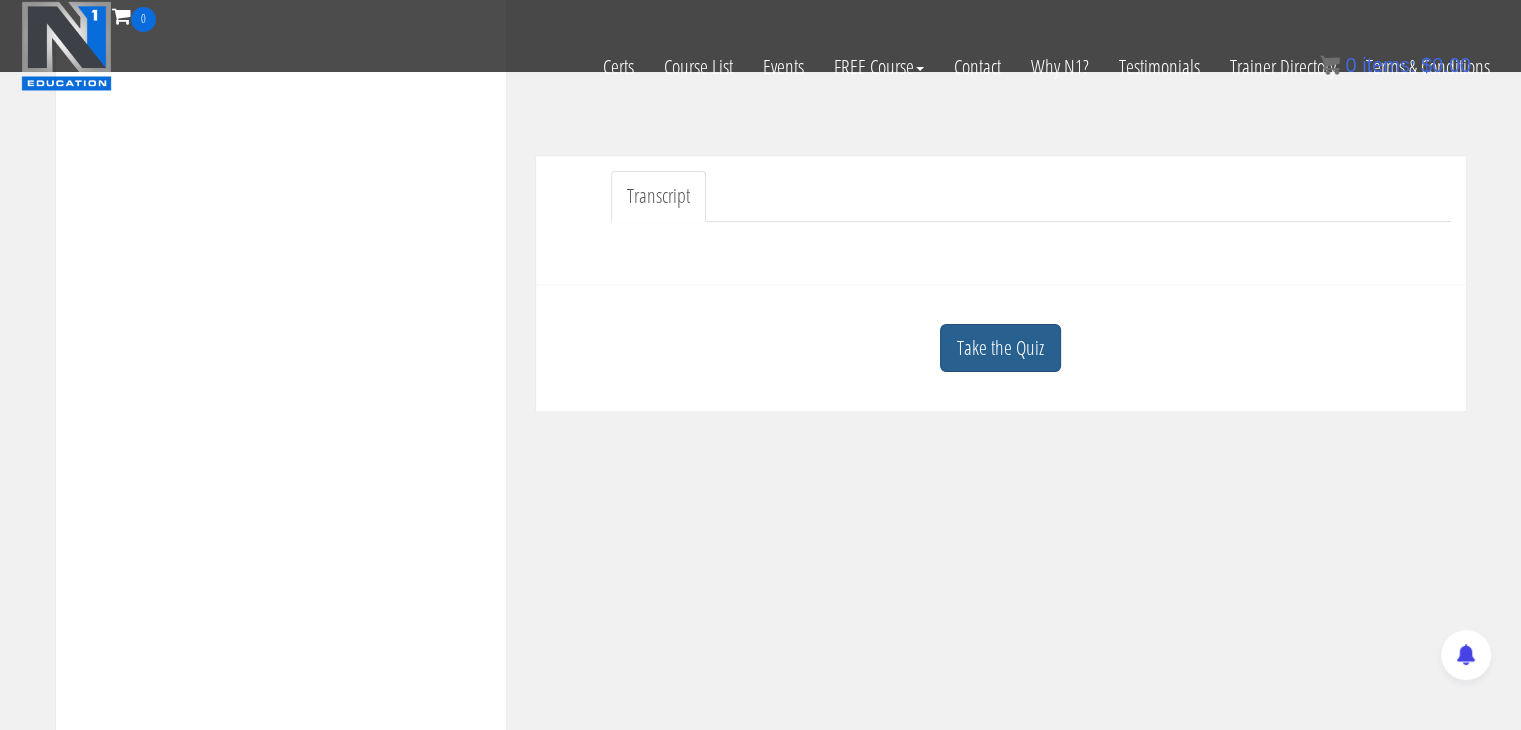click on "Take the Quiz" at bounding box center [1000, 348] 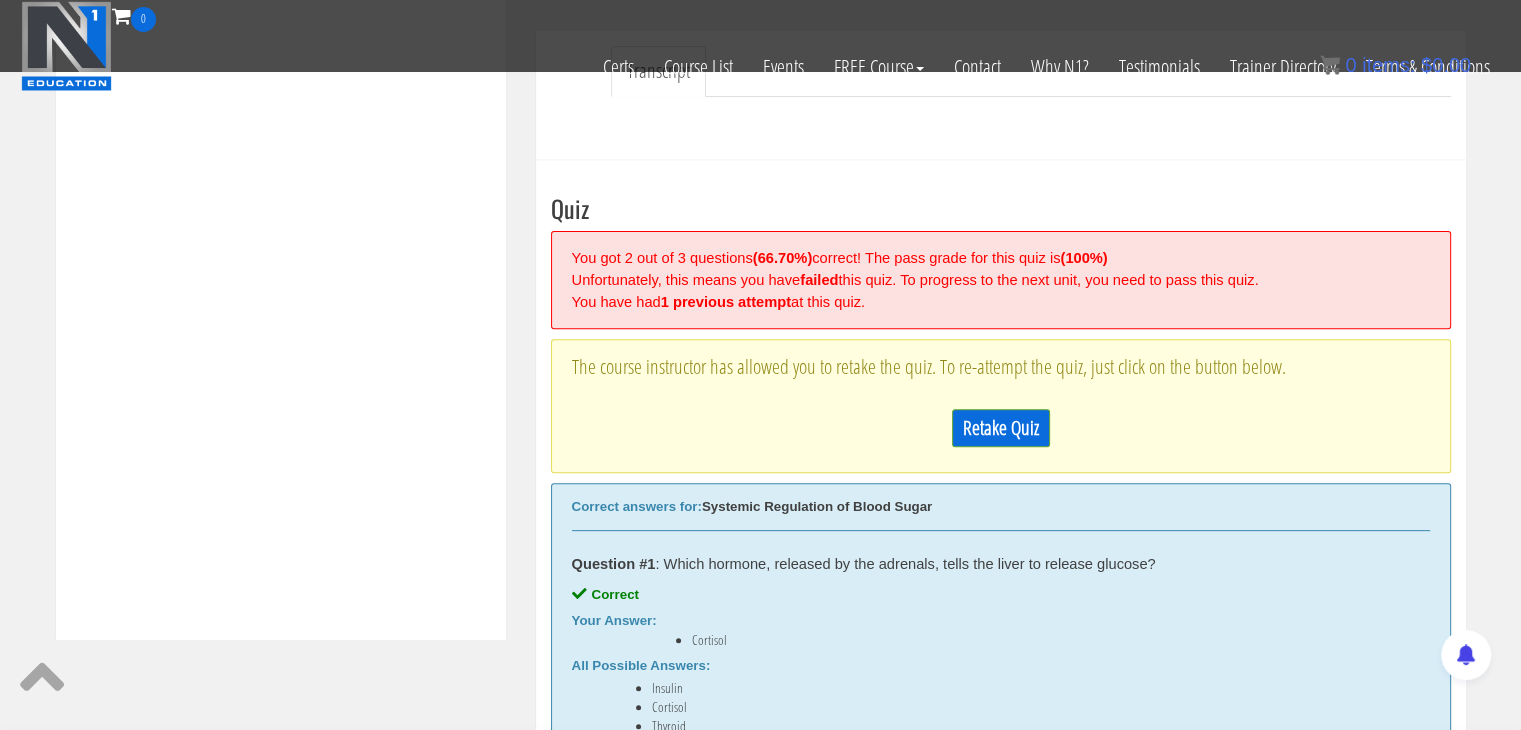 scroll, scrollTop: 800, scrollLeft: 0, axis: vertical 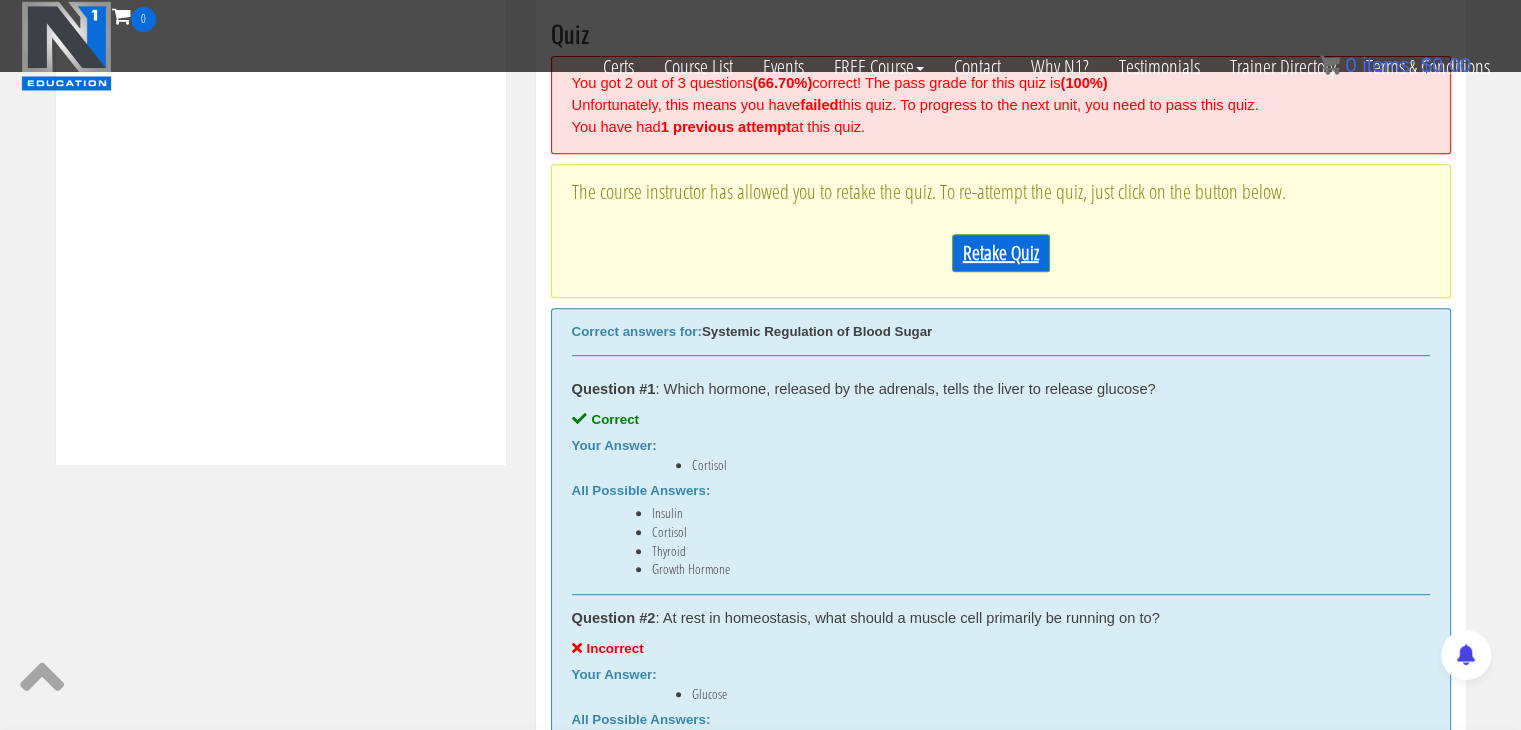 click on "Retake Quiz" at bounding box center (1001, 253) 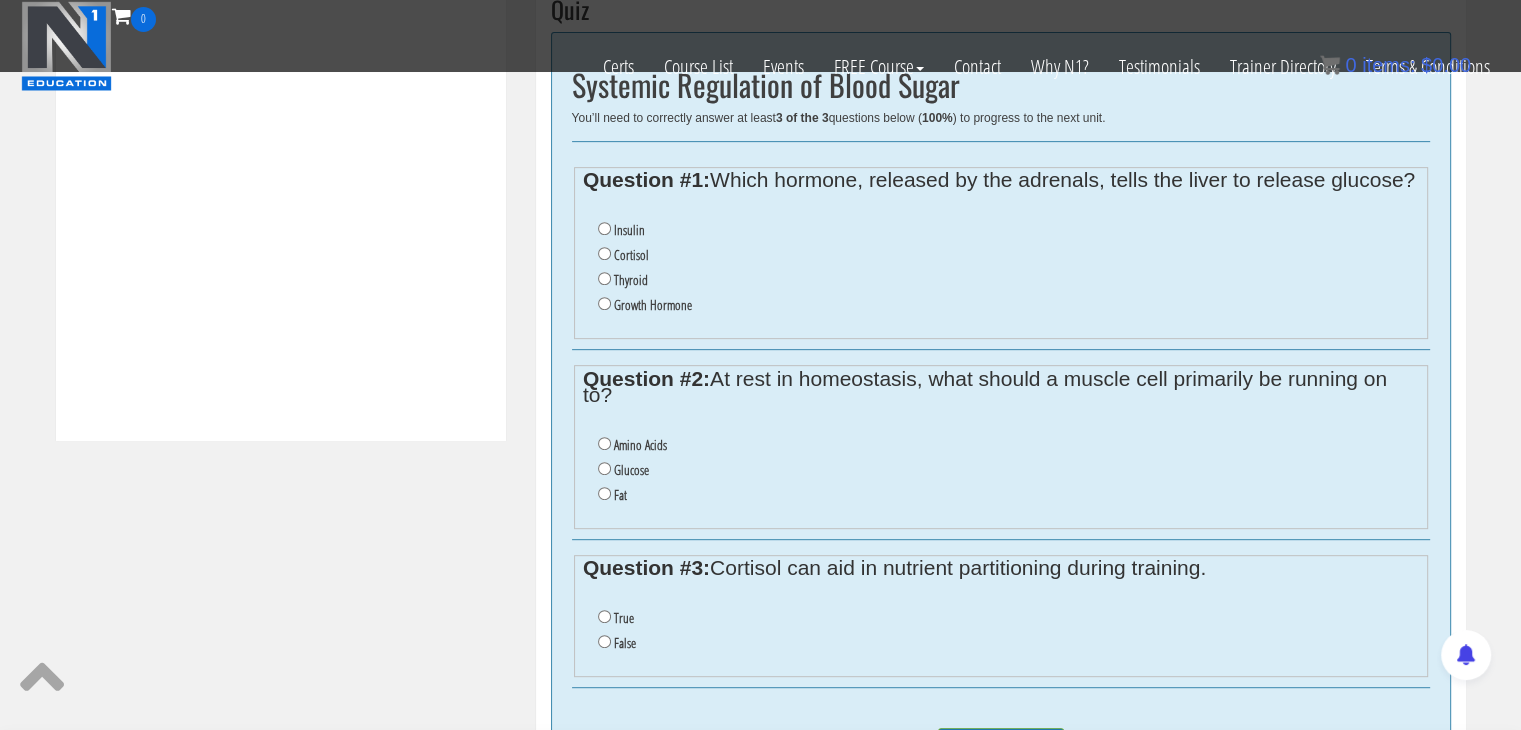 scroll, scrollTop: 800, scrollLeft: 0, axis: vertical 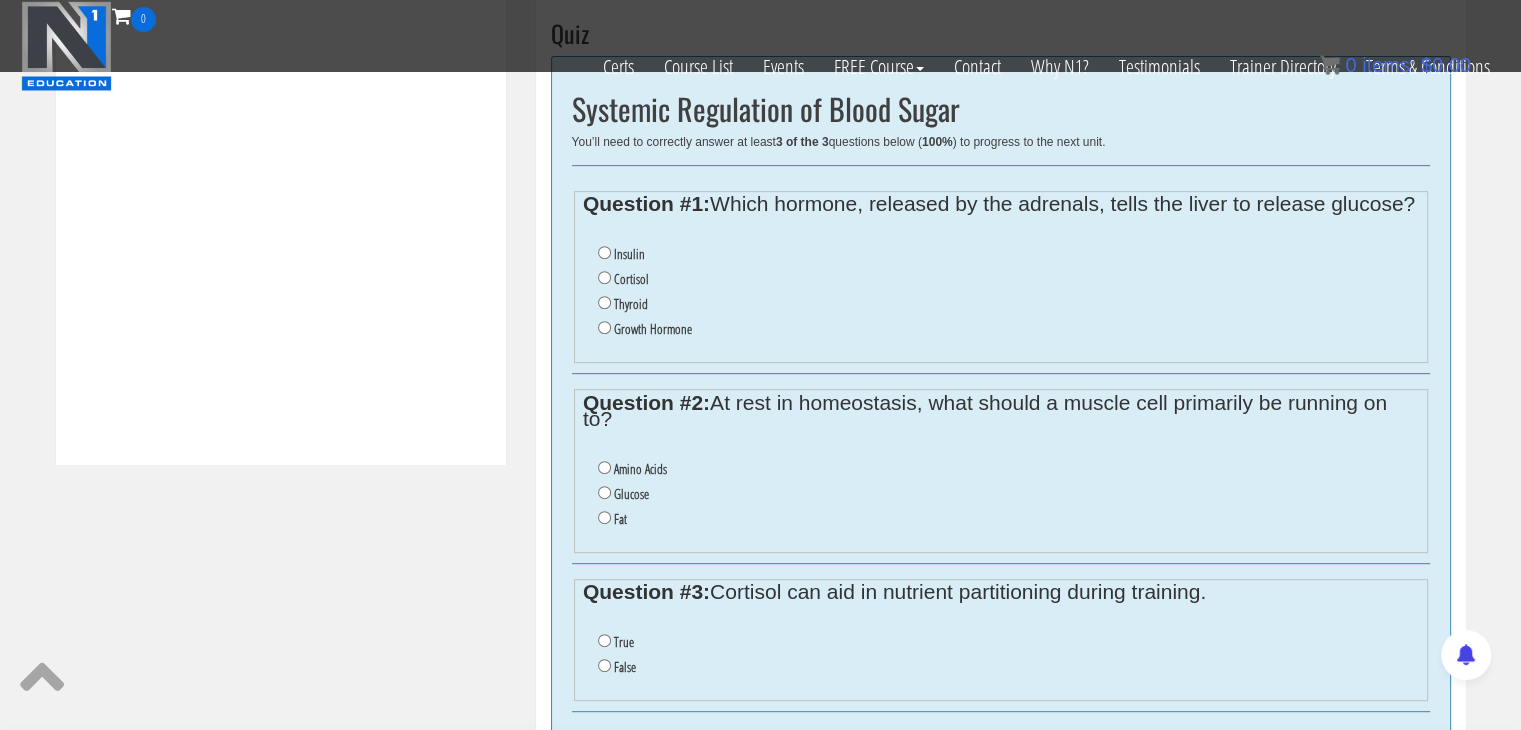 click on "Cortisol" at bounding box center (631, 279) 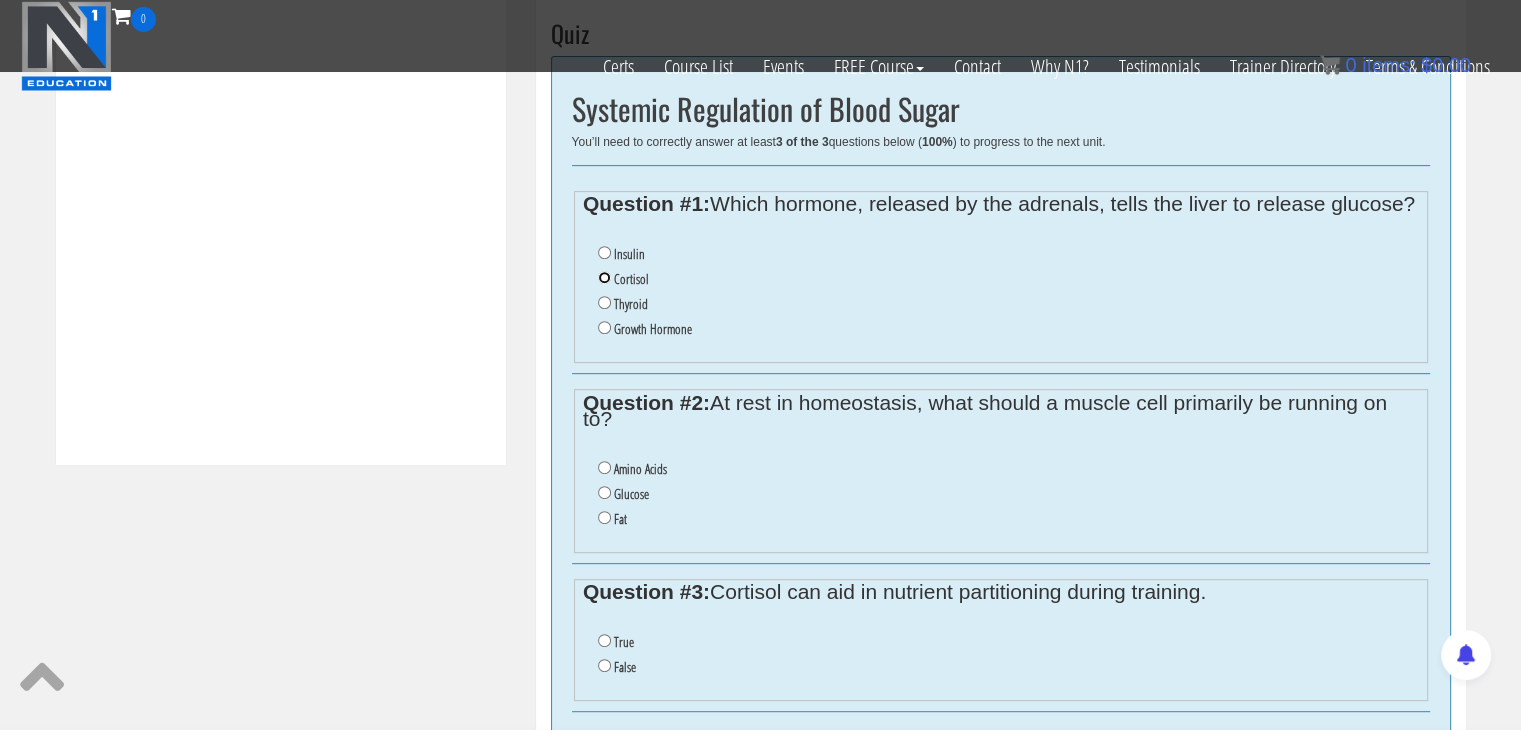 click on "Cortisol" at bounding box center [604, 277] 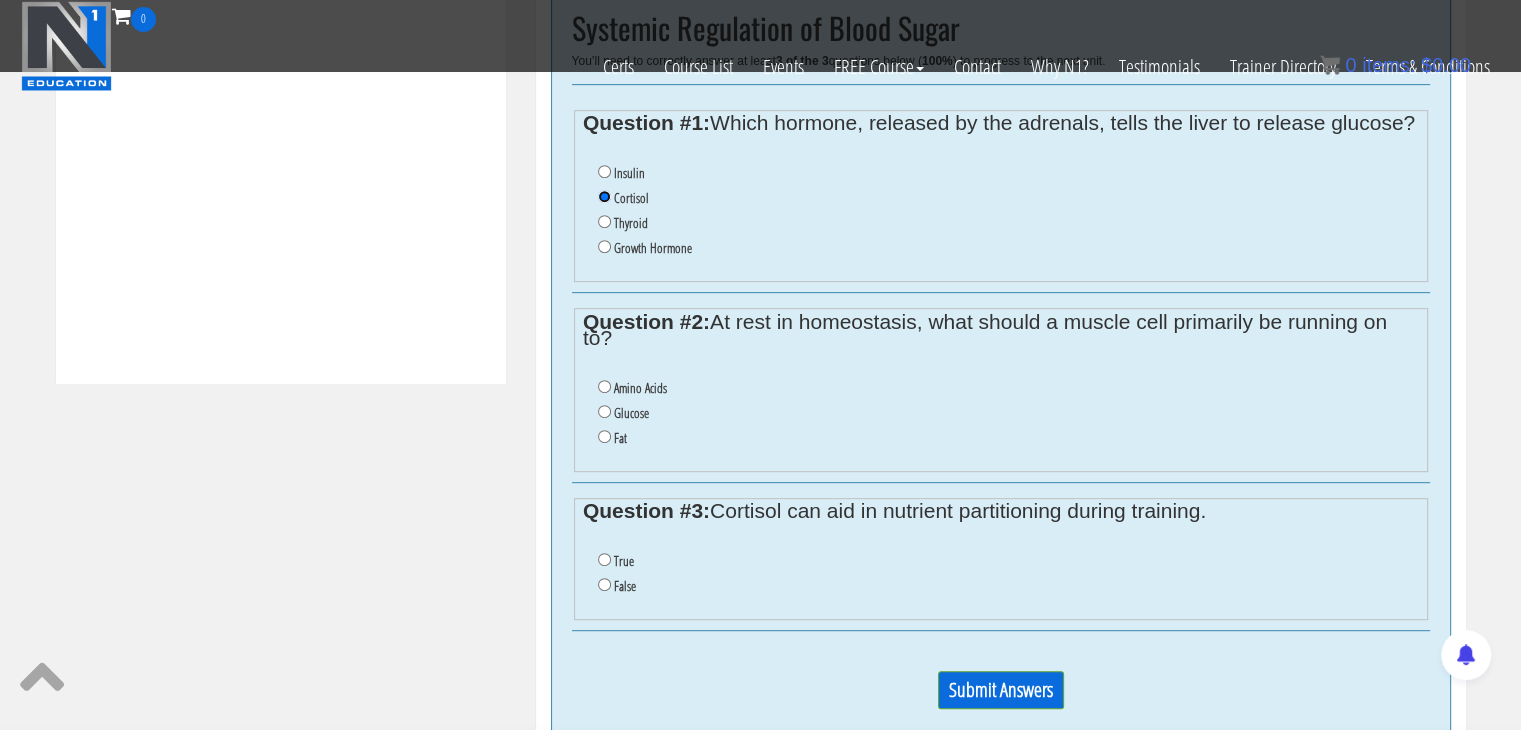scroll, scrollTop: 1000, scrollLeft: 0, axis: vertical 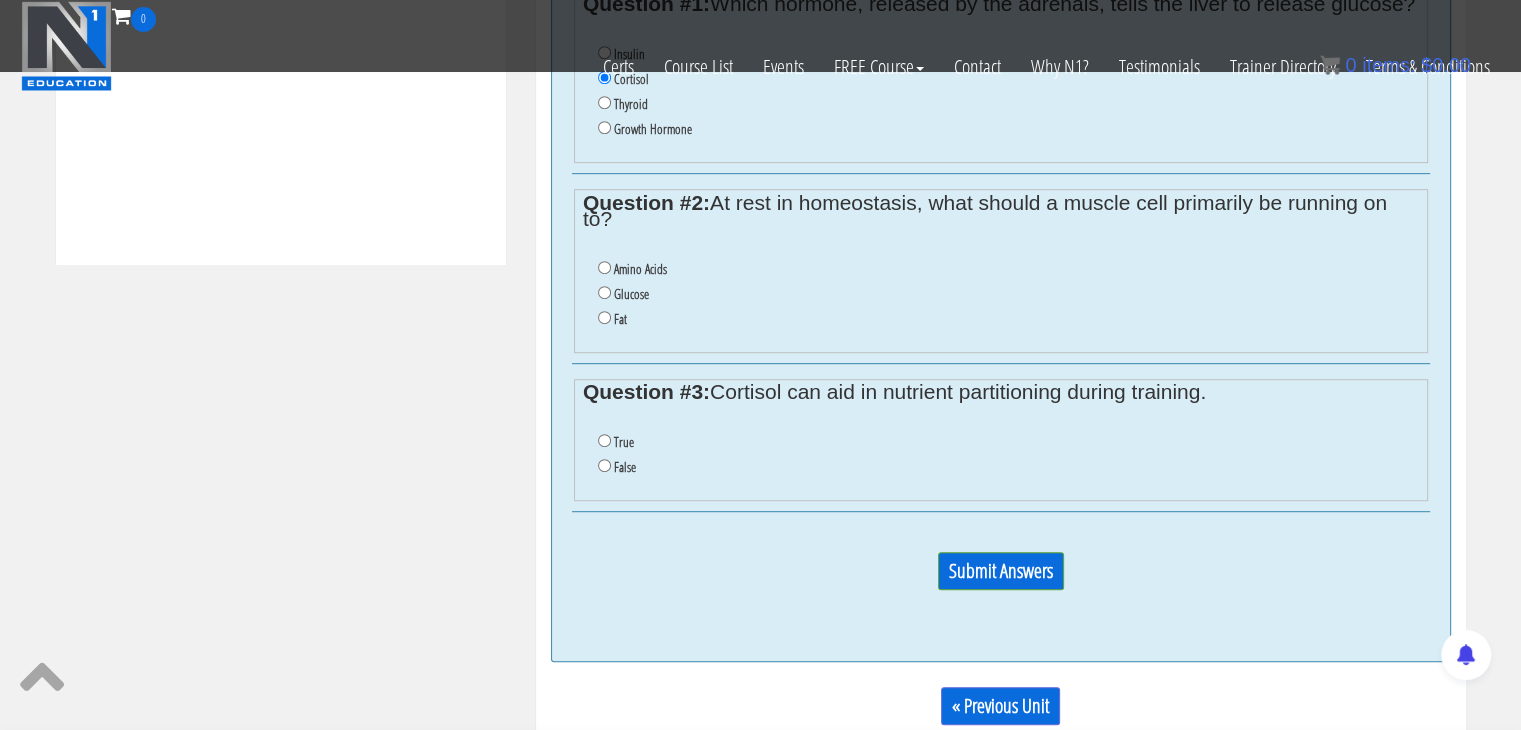 click on "True" at bounding box center (624, 442) 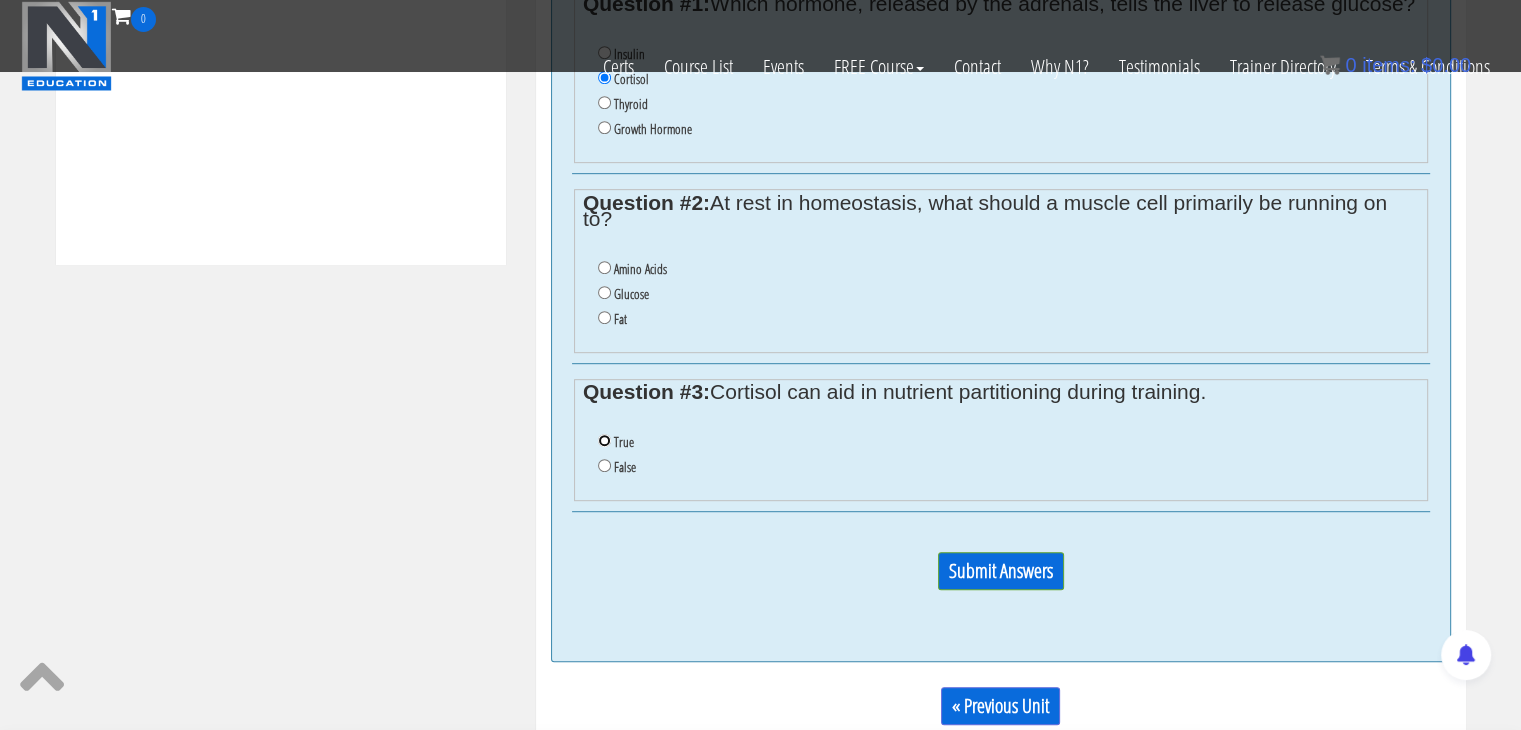 click on "True" at bounding box center (604, 440) 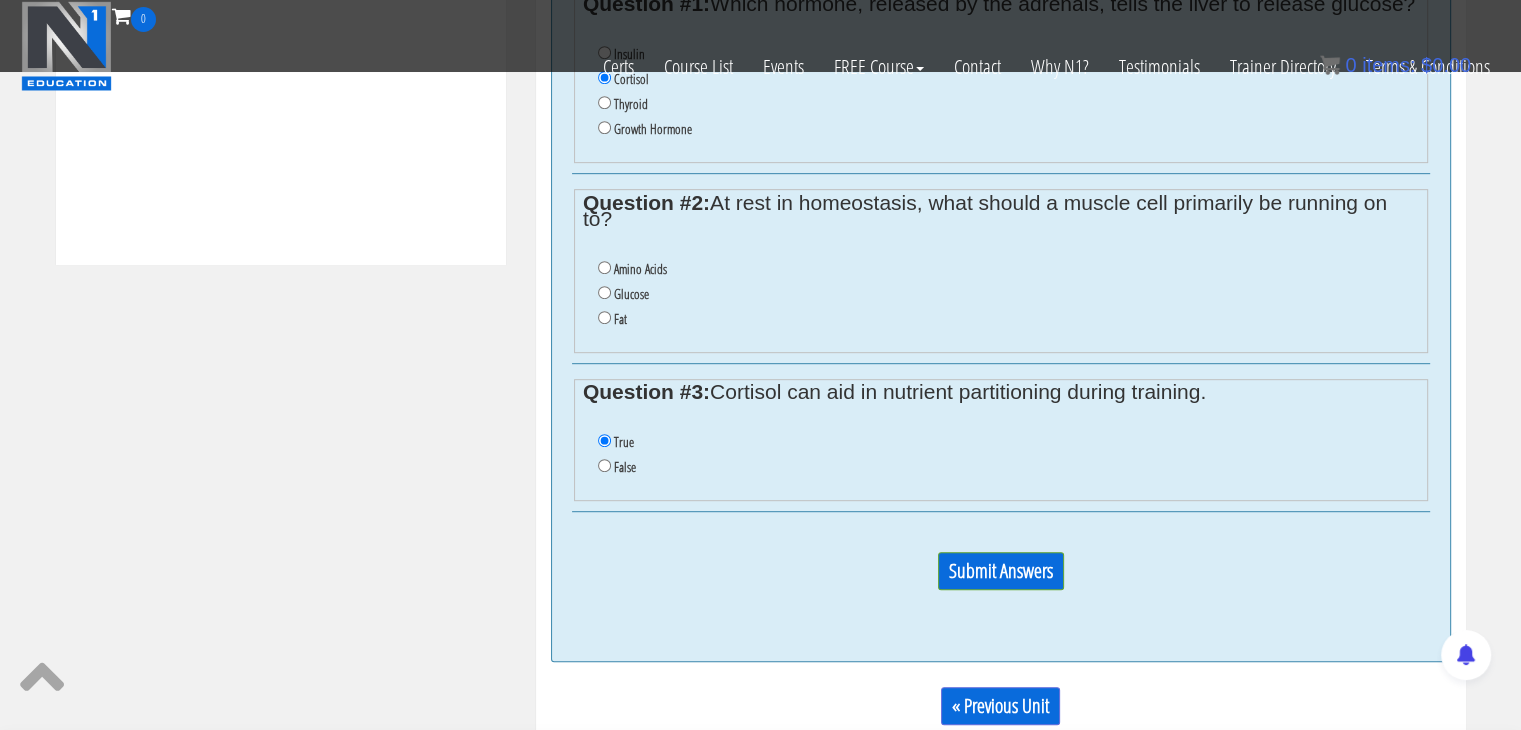 click on "Amino Acids" at bounding box center [640, 269] 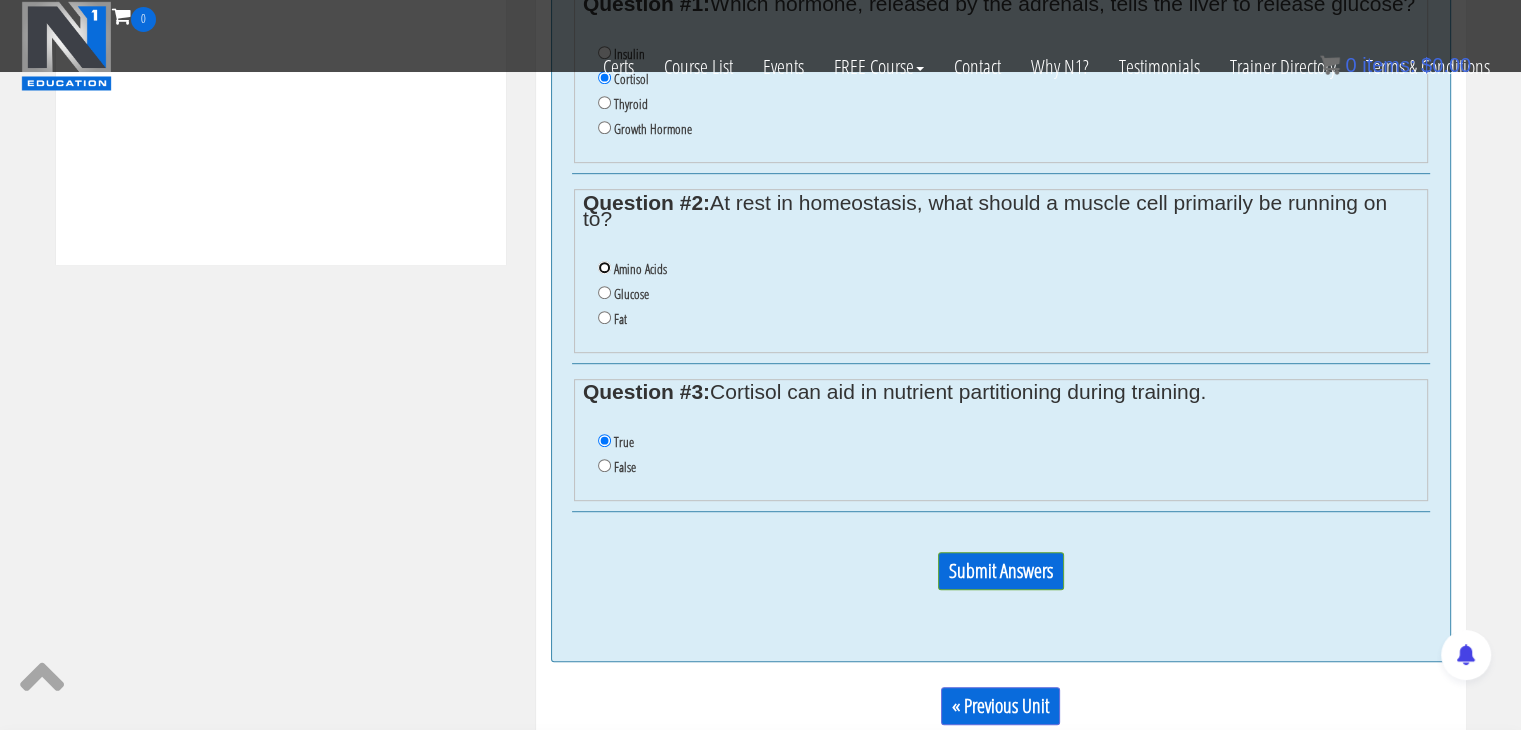 click on "Amino Acids" at bounding box center [604, 267] 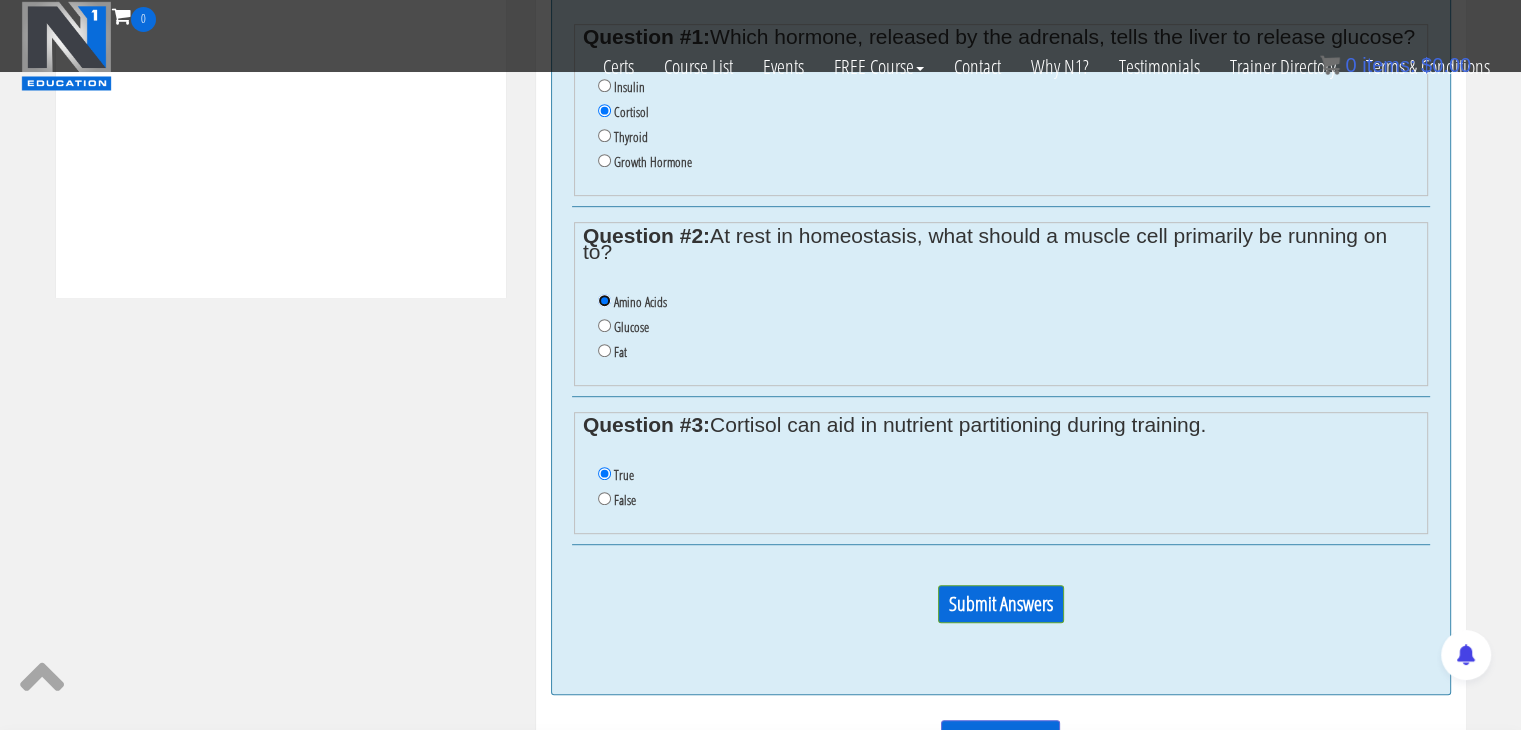 scroll, scrollTop: 1000, scrollLeft: 0, axis: vertical 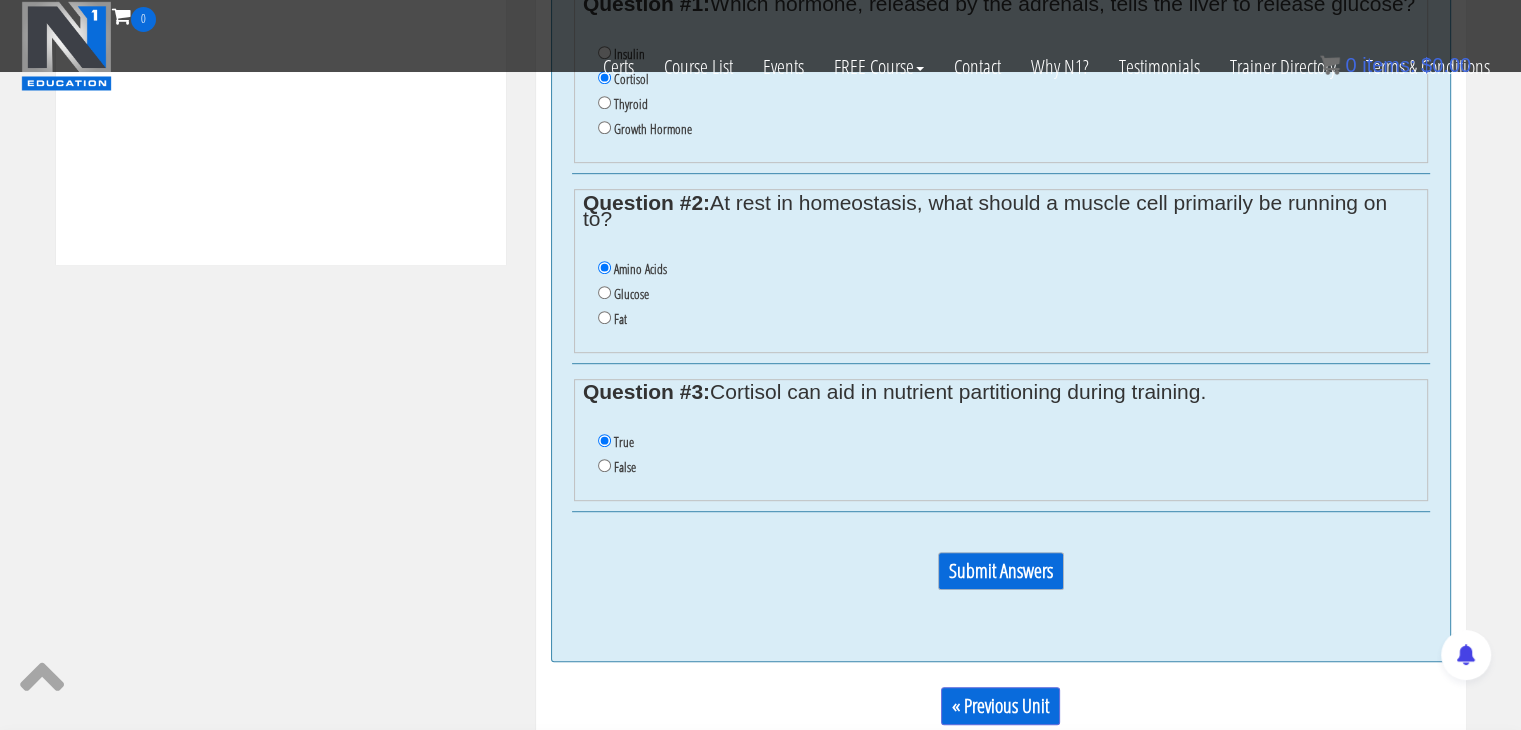 click on "Submit Answers" at bounding box center (1001, 571) 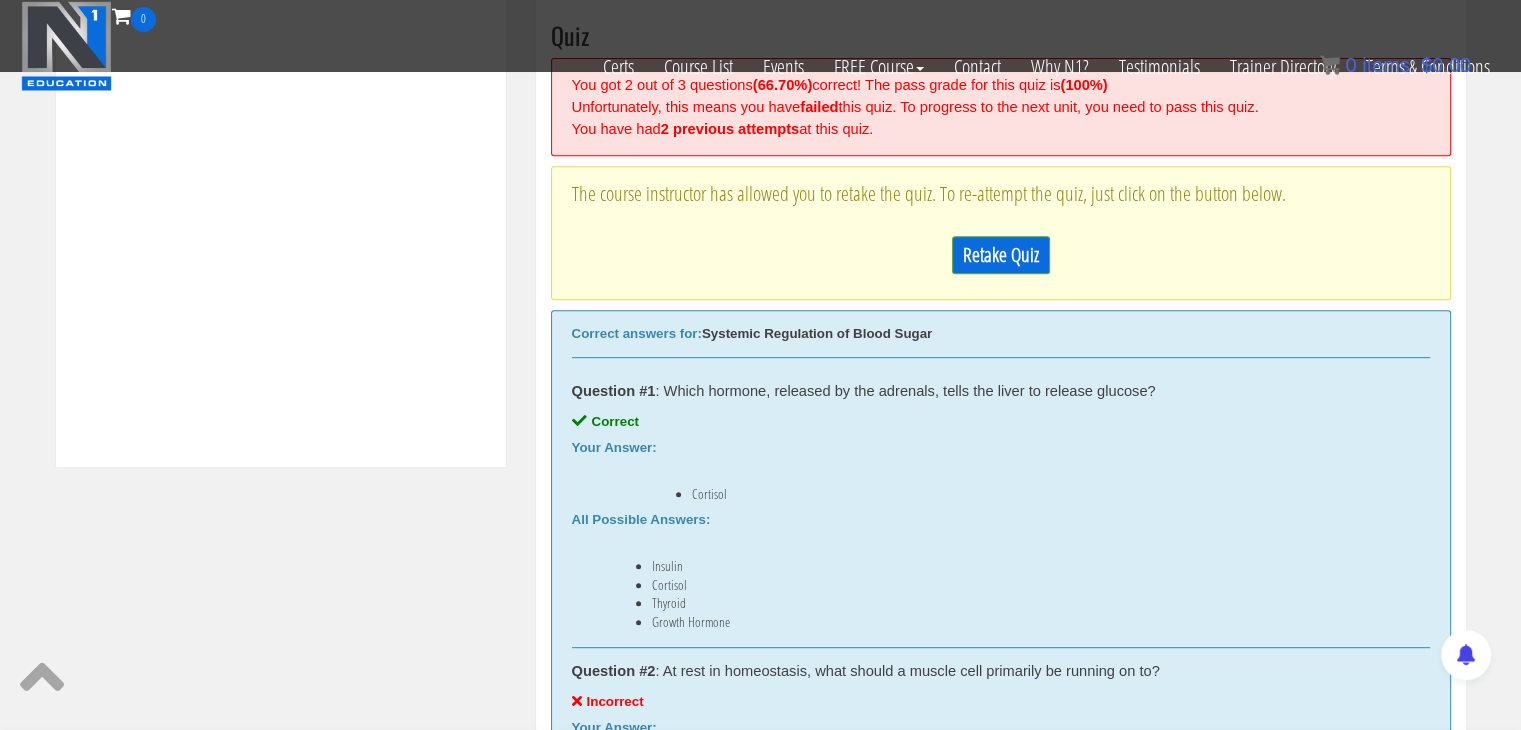 scroll, scrollTop: 755, scrollLeft: 0, axis: vertical 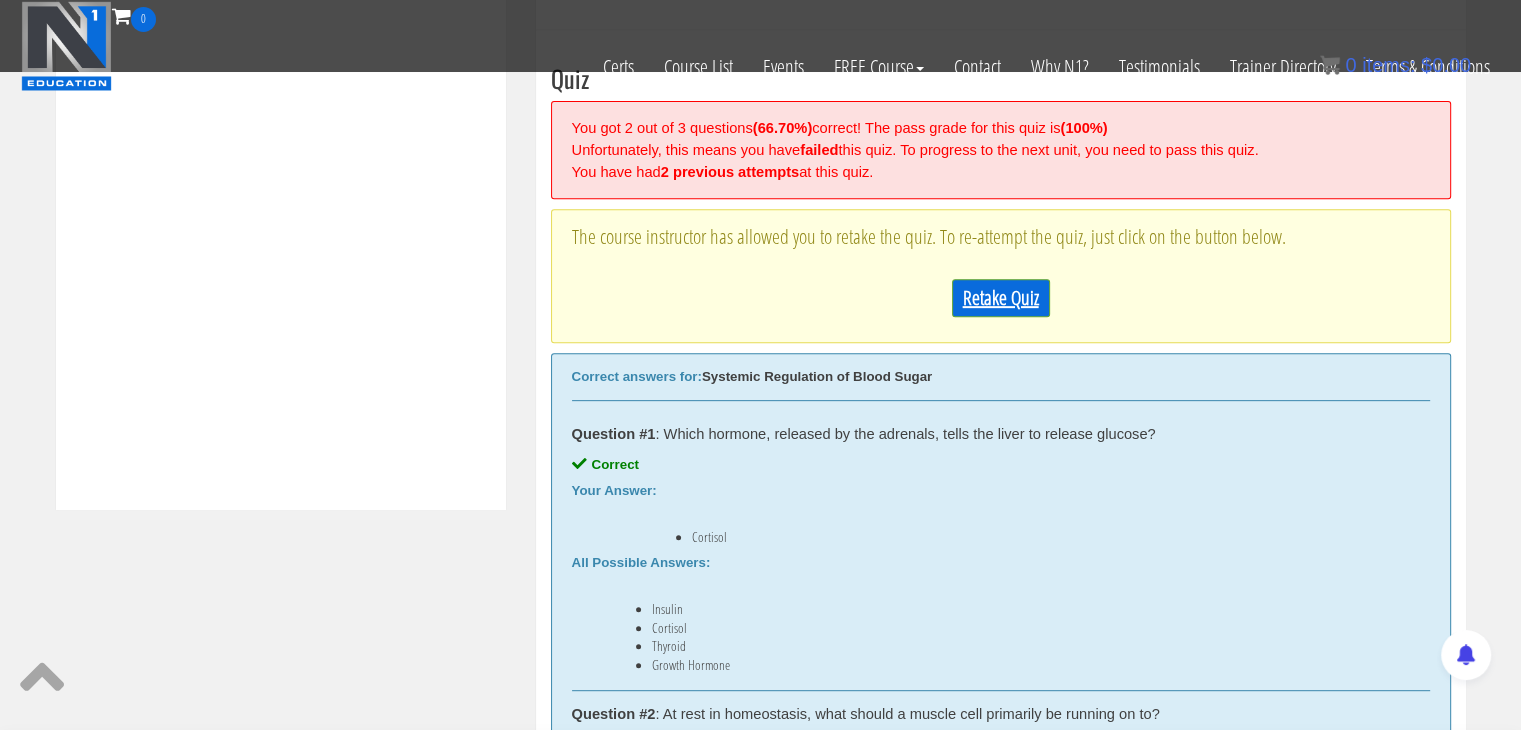 click on "Retake Quiz" at bounding box center [1001, 298] 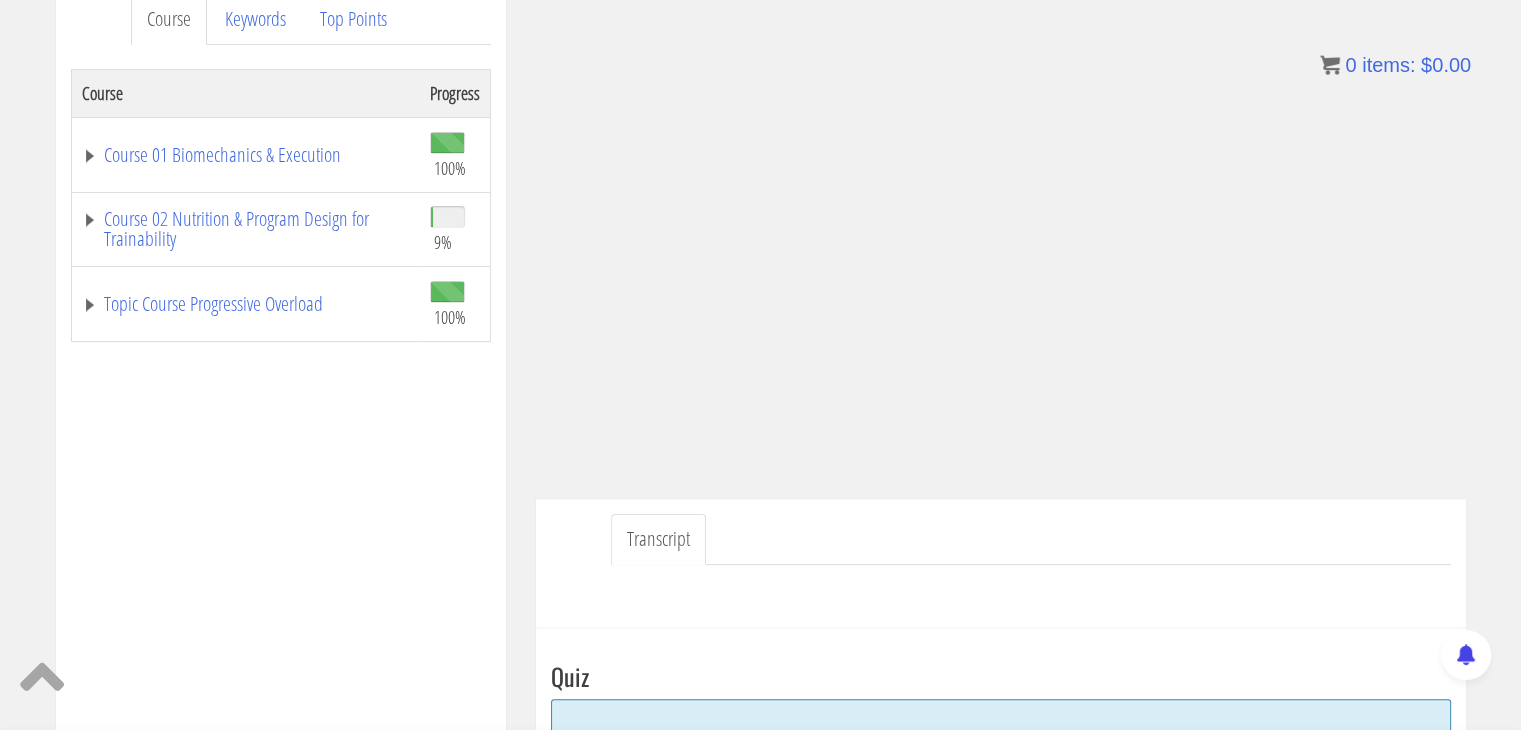 scroll, scrollTop: 284, scrollLeft: 0, axis: vertical 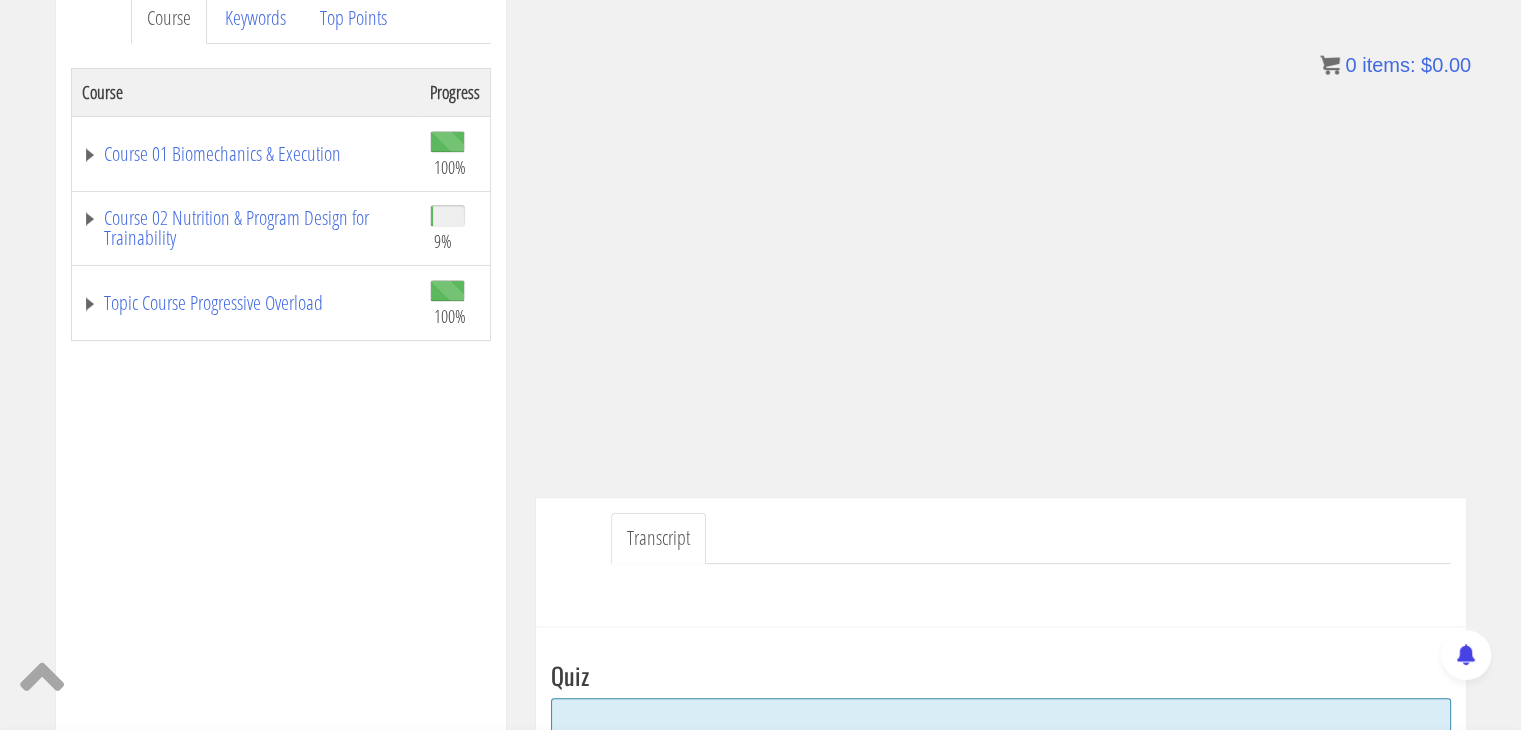 click at bounding box center (1001, 588) 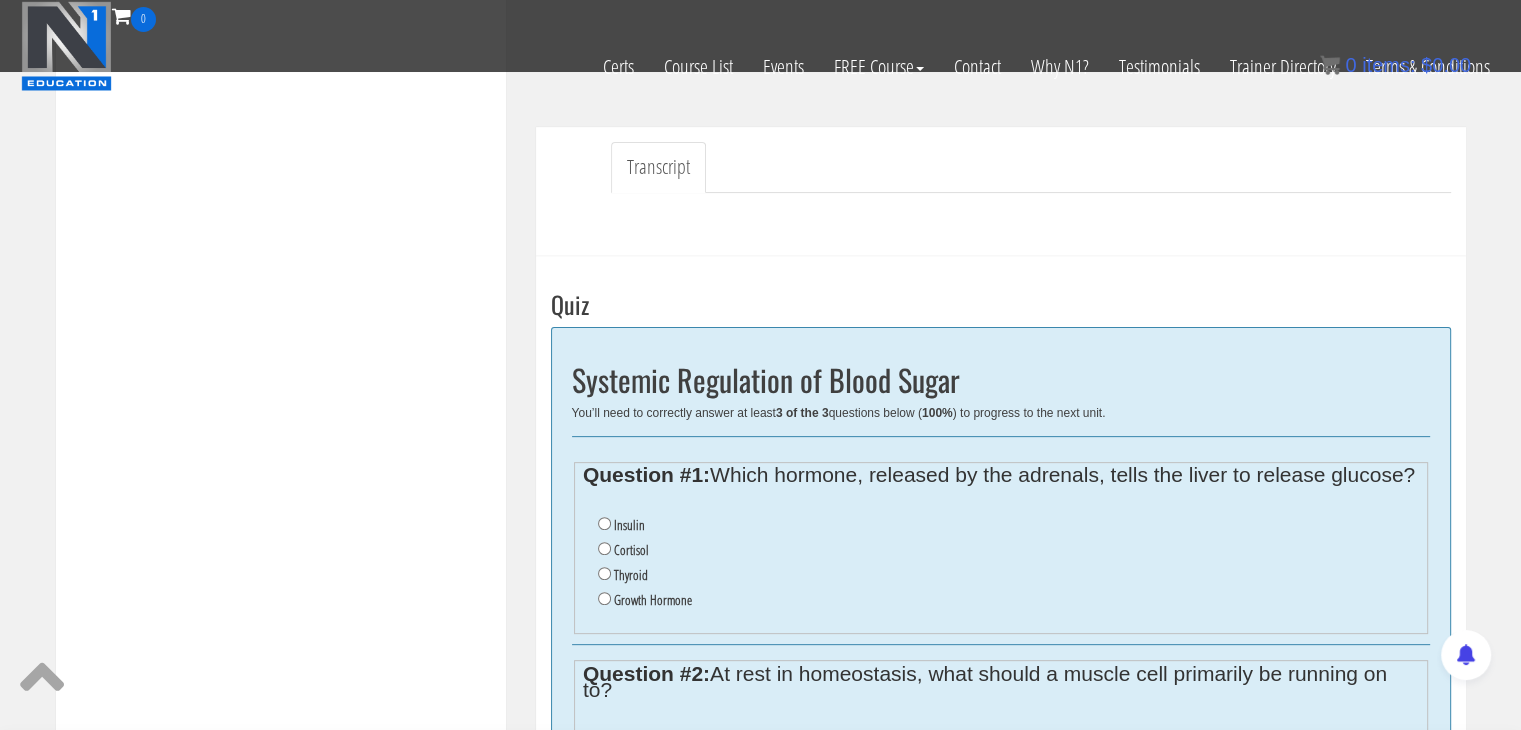 scroll, scrollTop: 584, scrollLeft: 0, axis: vertical 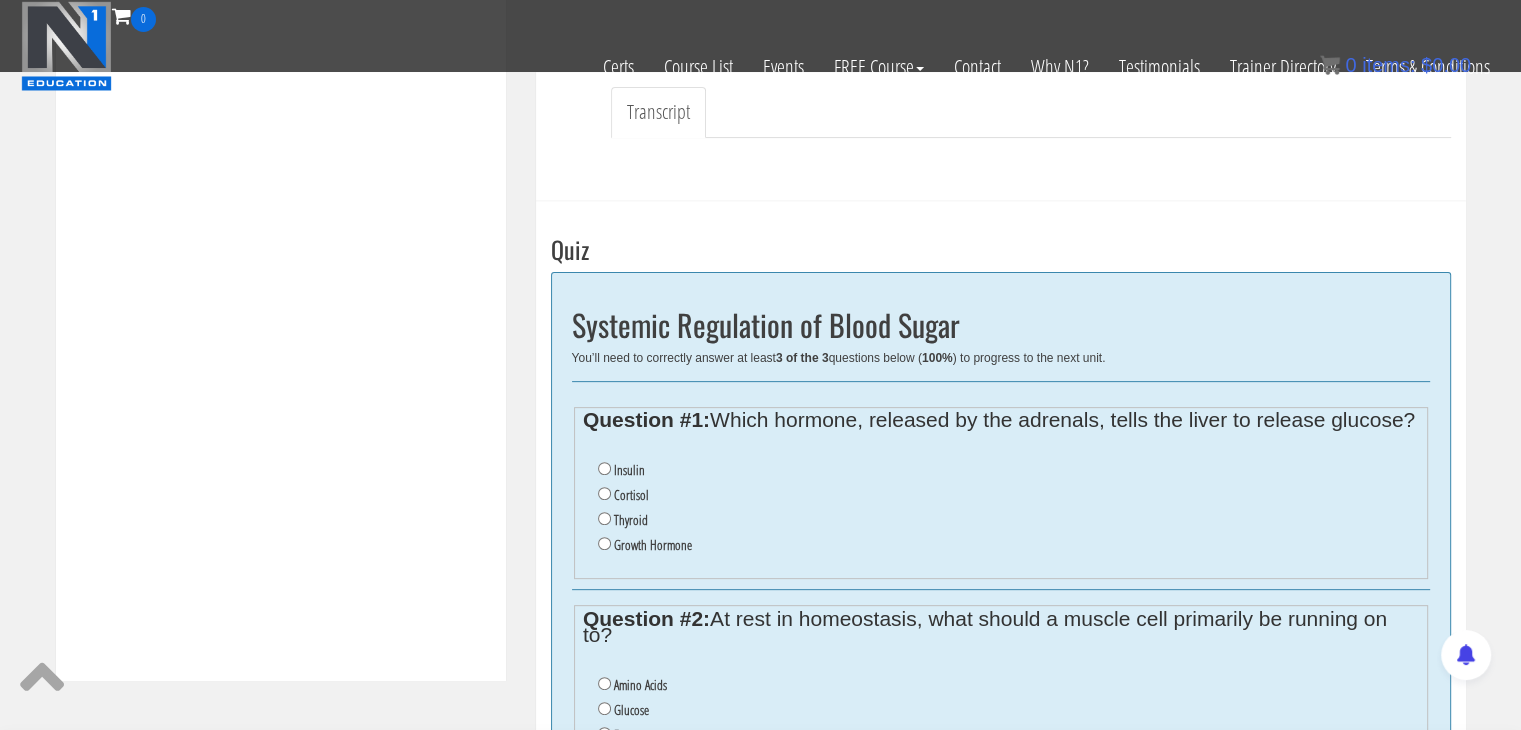 click on "Cortisol" at bounding box center (631, 495) 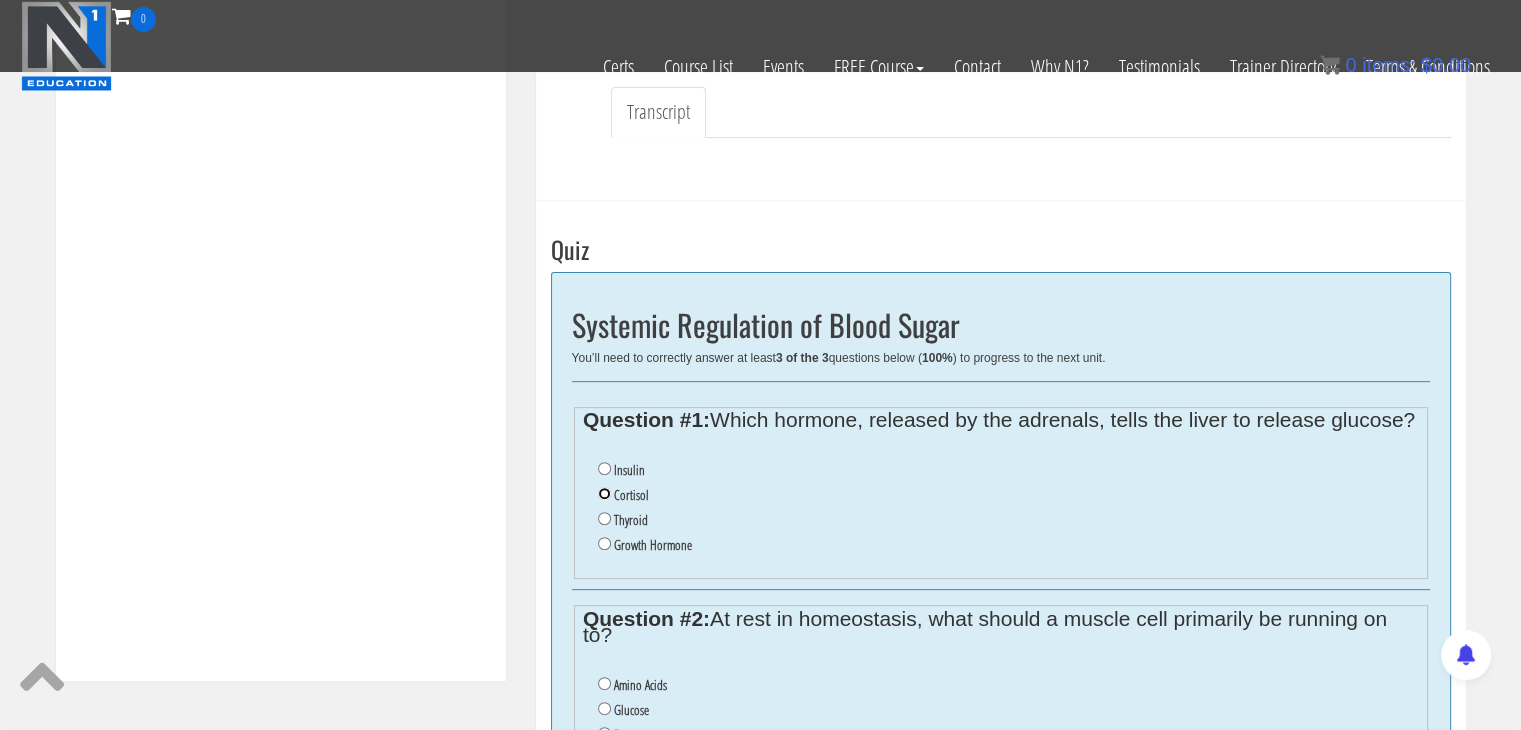 click on "Cortisol" at bounding box center [604, 493] 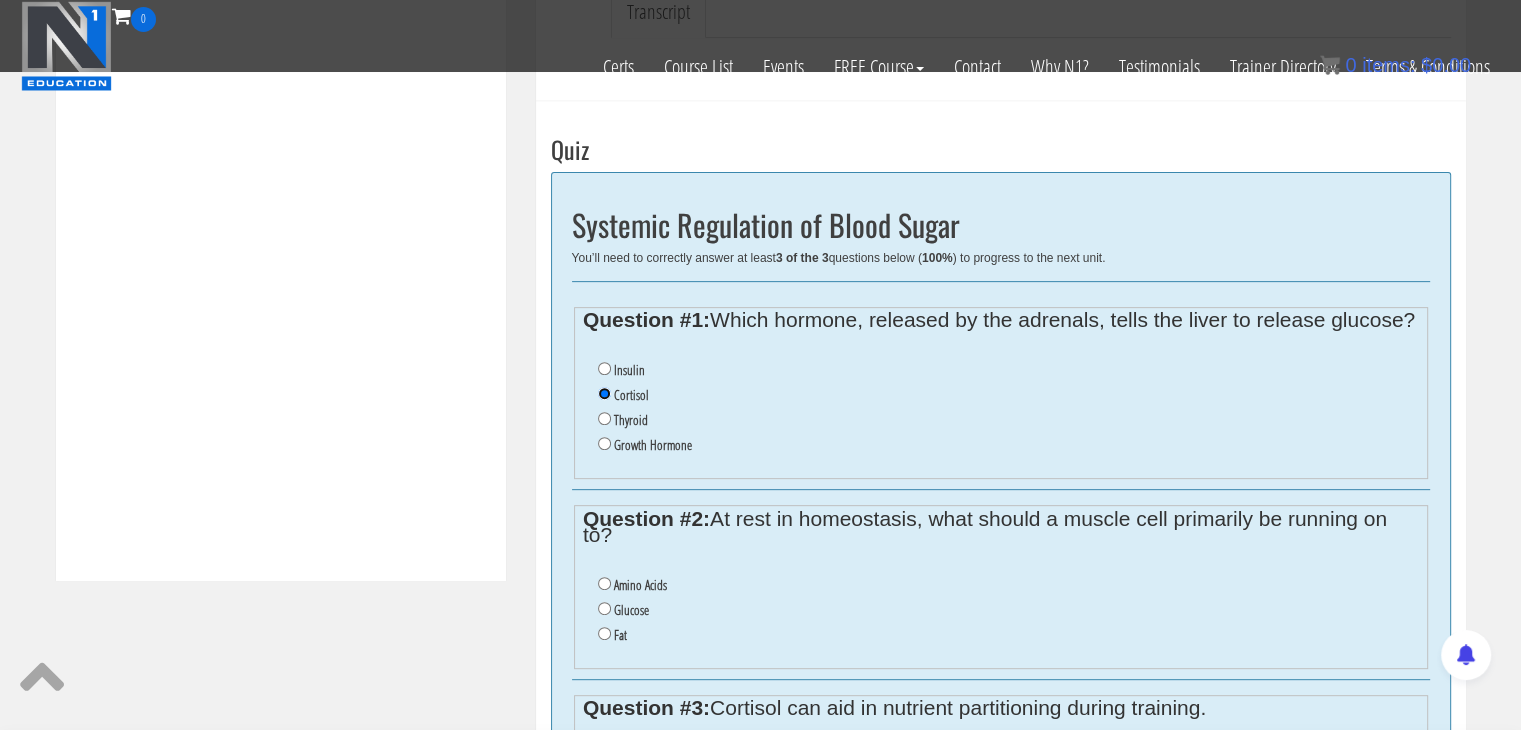 scroll, scrollTop: 884, scrollLeft: 0, axis: vertical 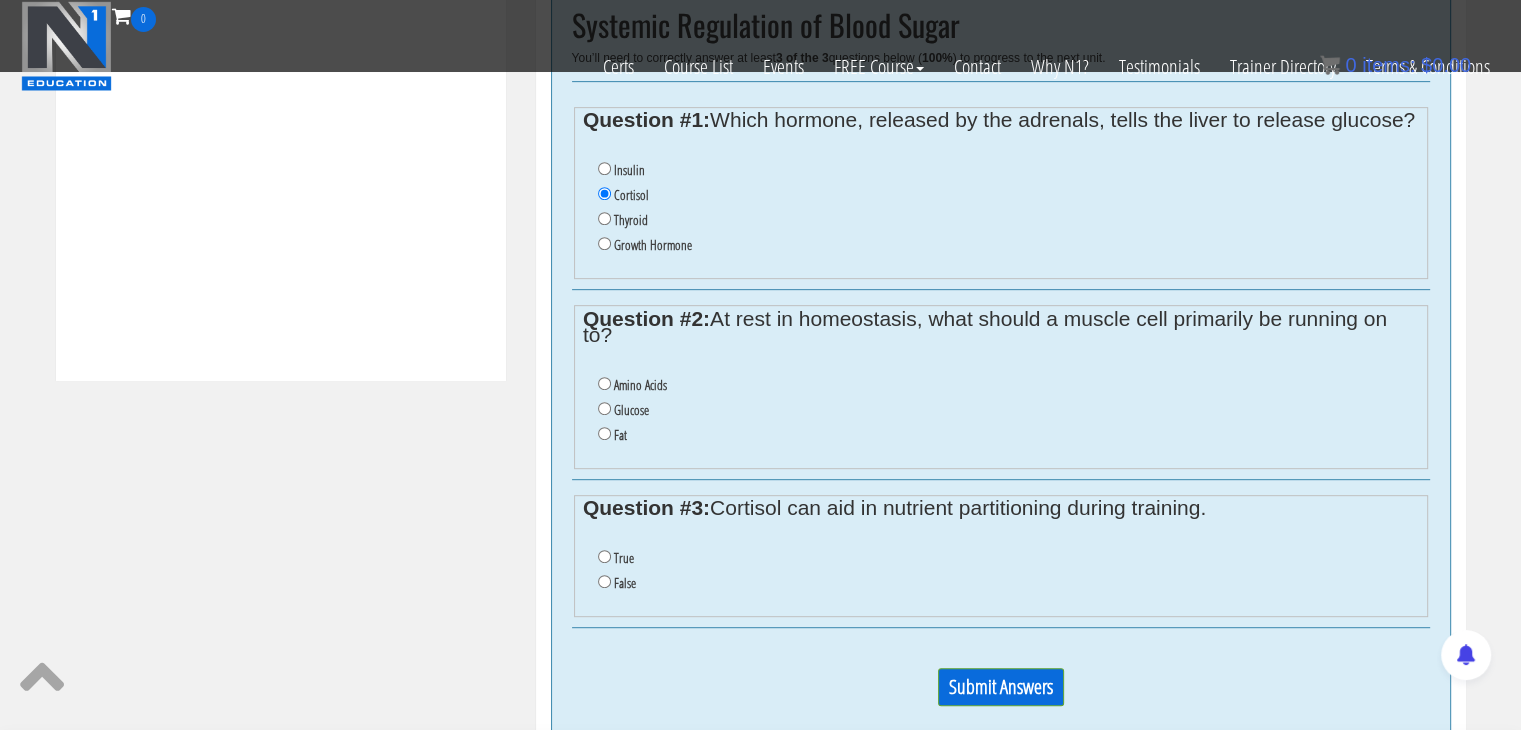 click on "Fat" at bounding box center (620, 435) 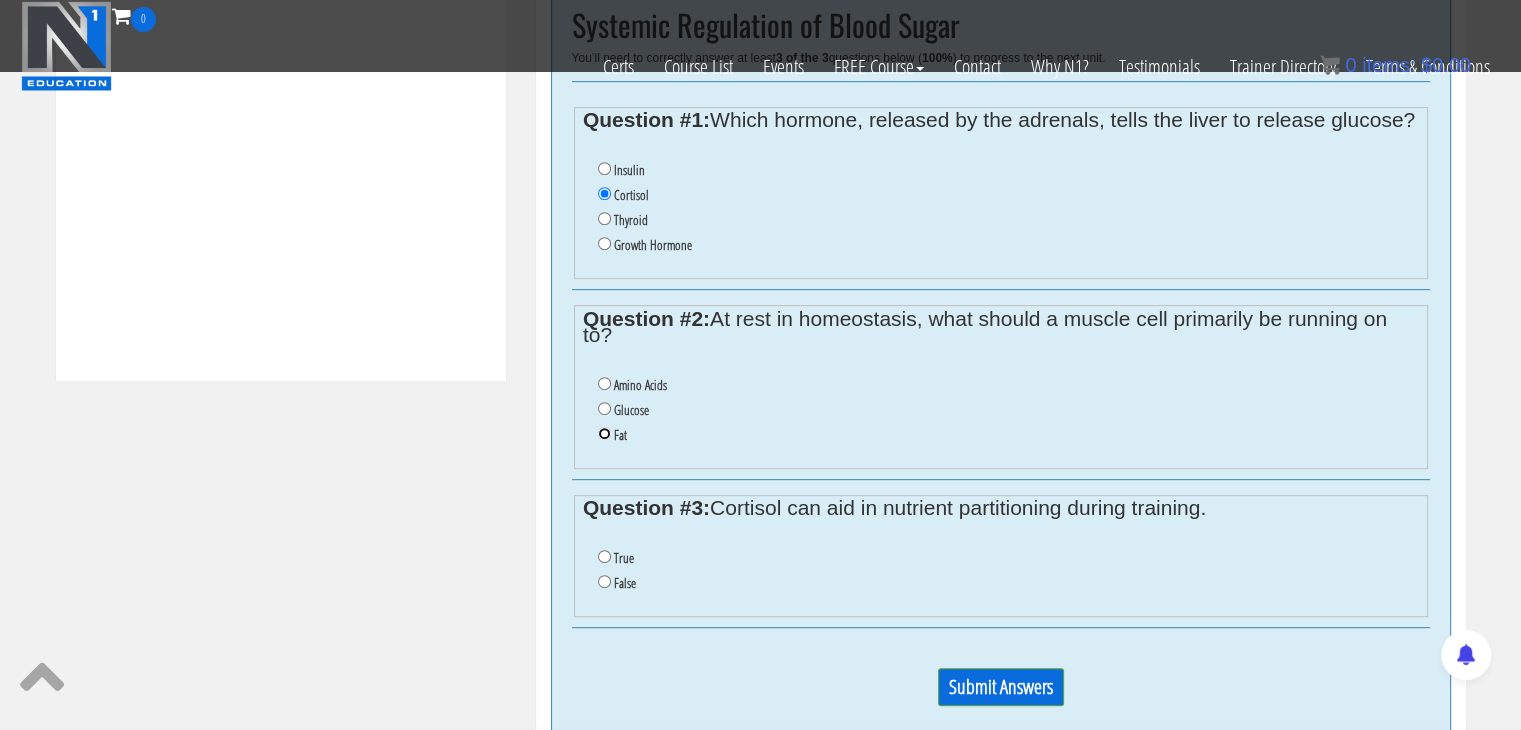 click on "Fat" at bounding box center (604, 433) 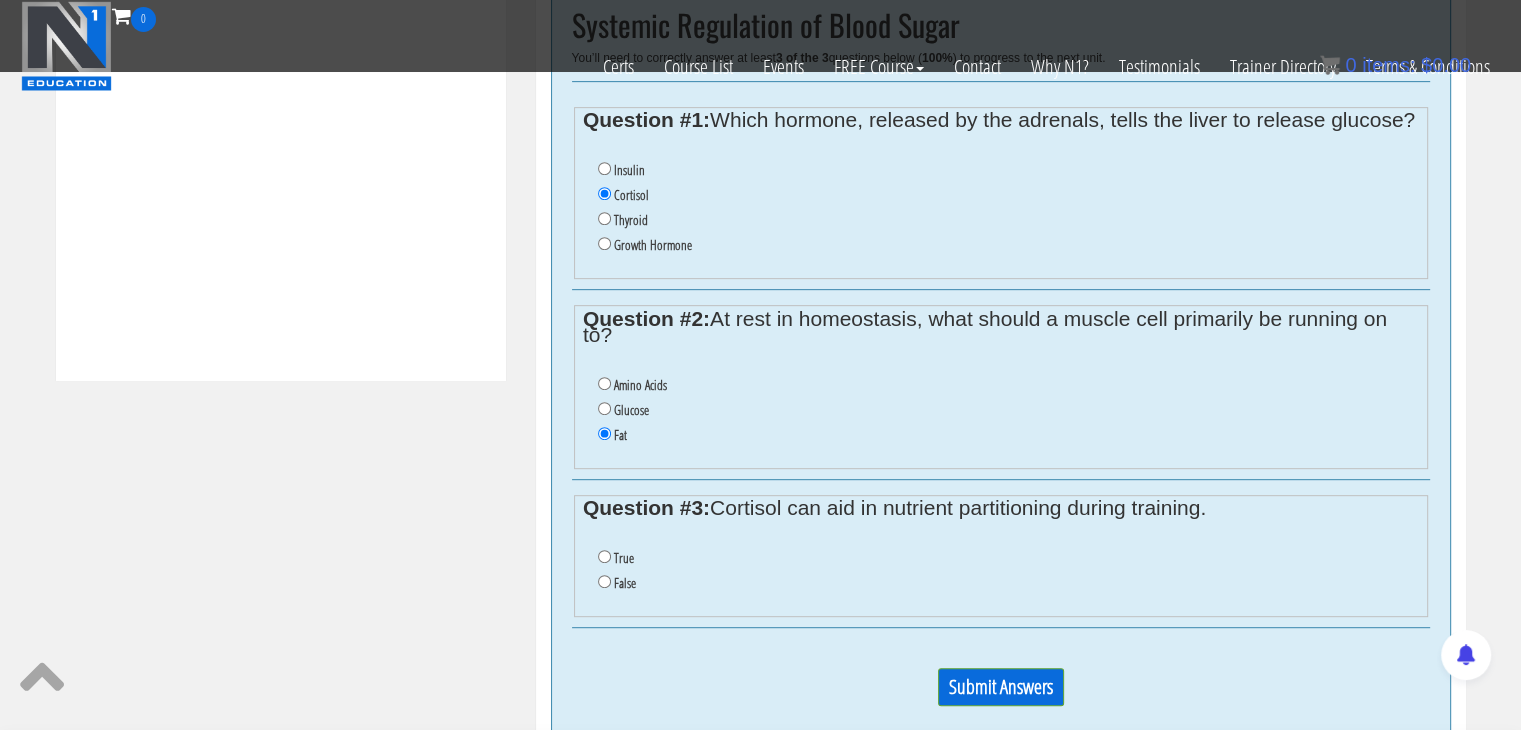 click on "True" at bounding box center (1008, 558) 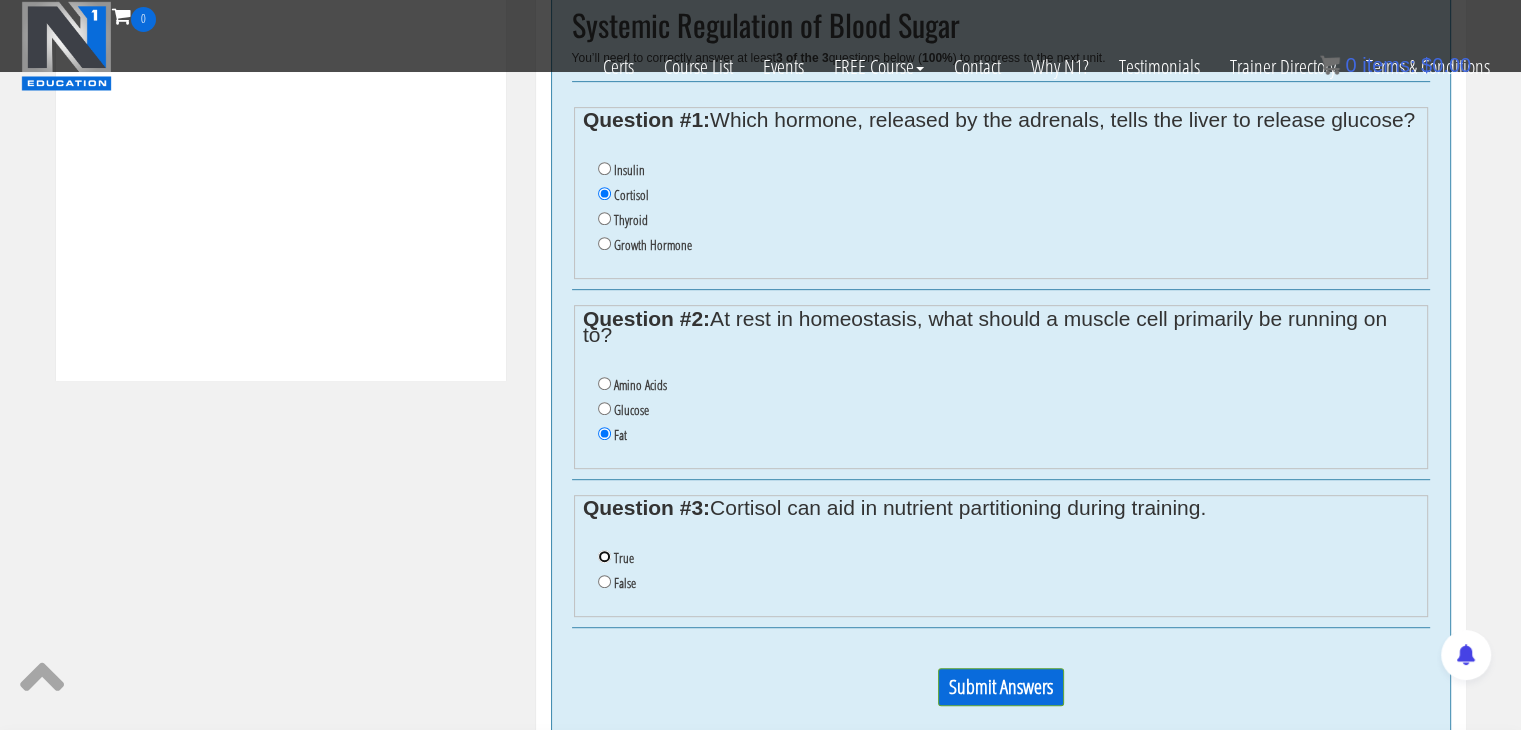 click on "True" at bounding box center [604, 556] 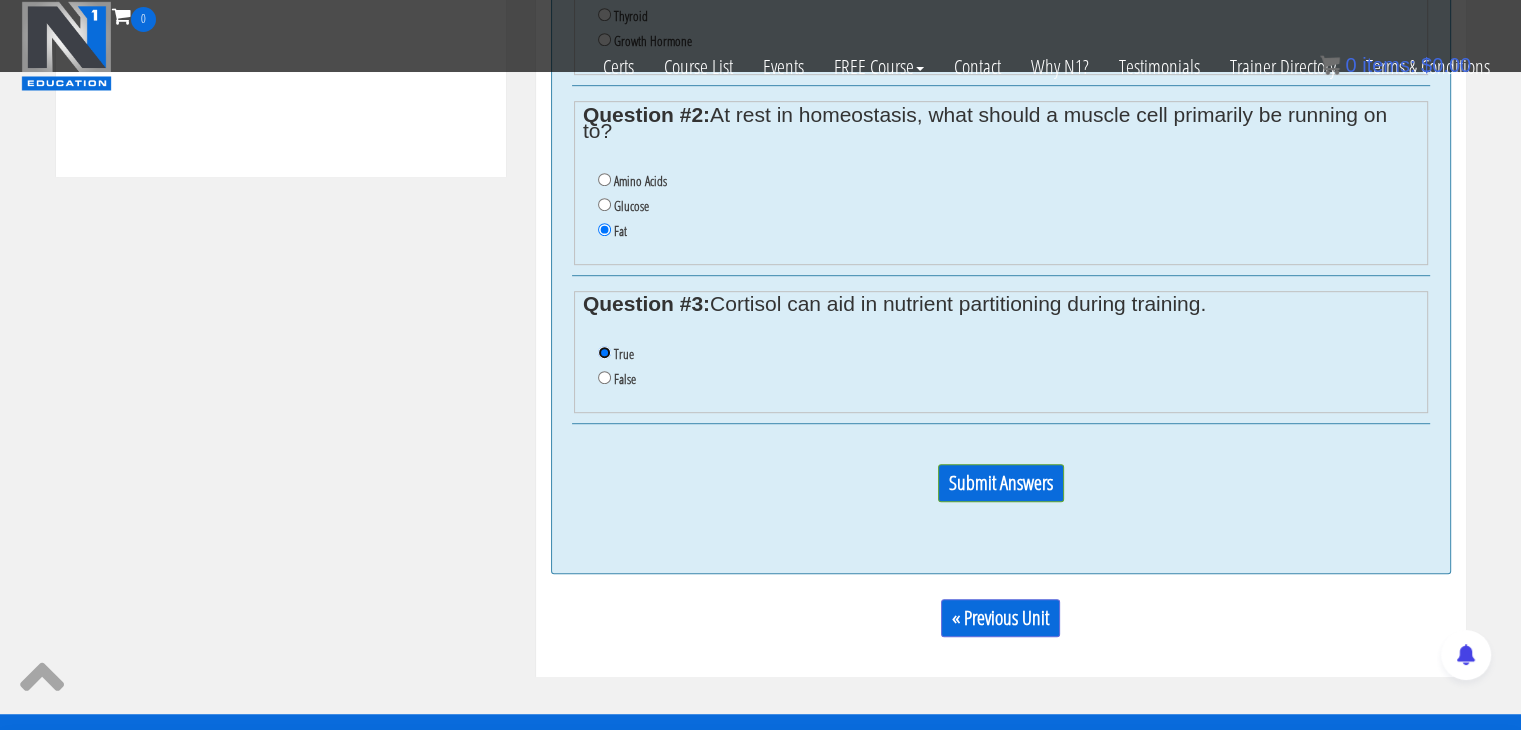 scroll, scrollTop: 1100, scrollLeft: 0, axis: vertical 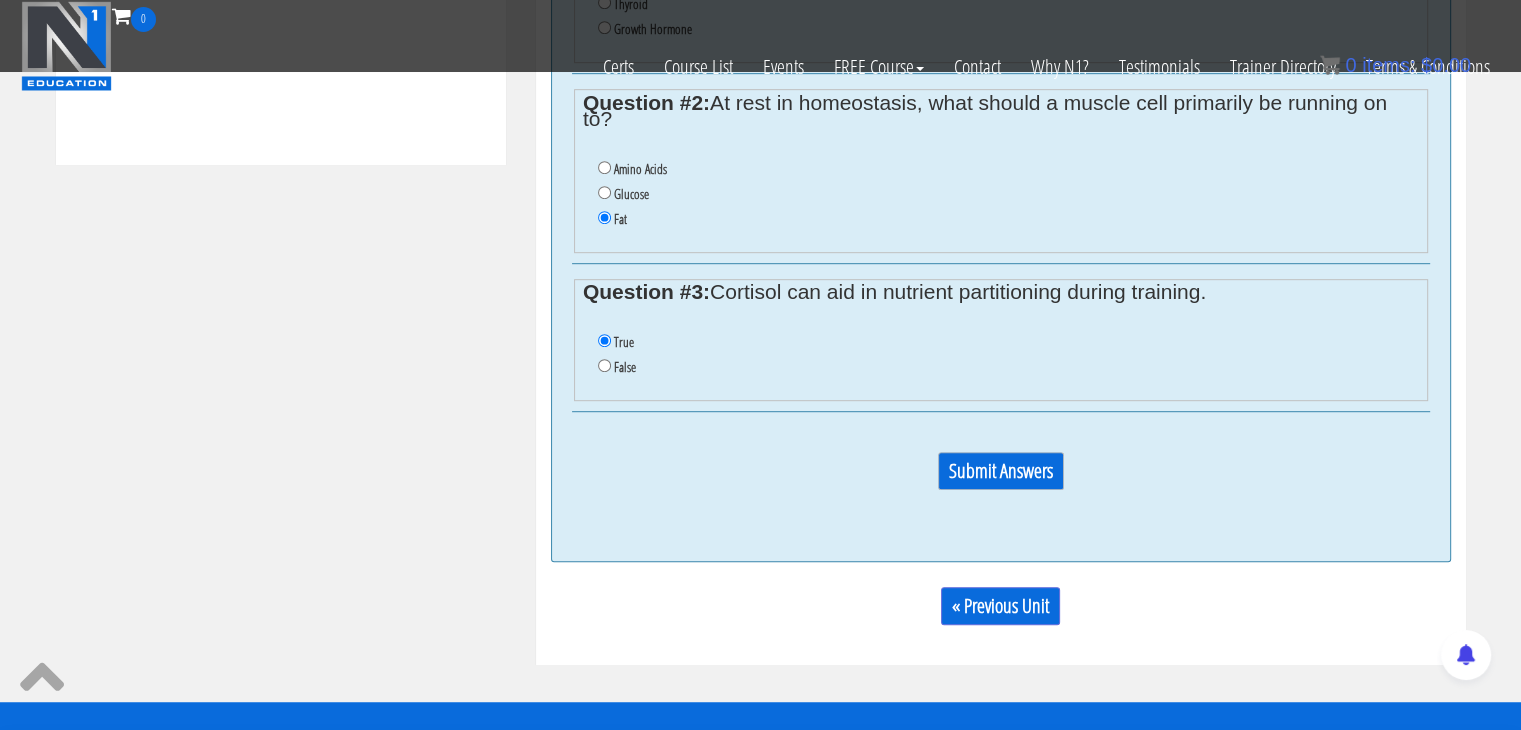 click on "Submit Answers" at bounding box center [1001, 471] 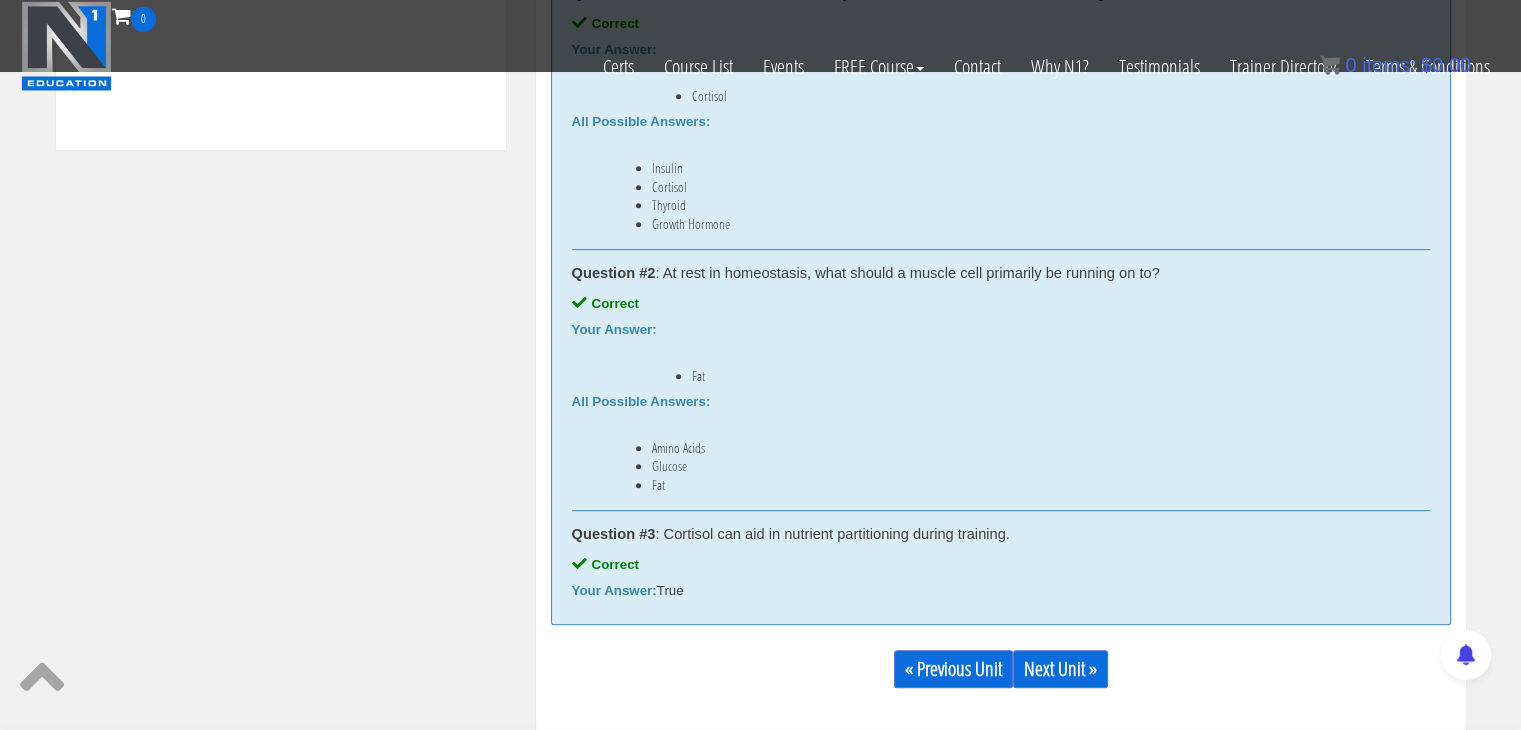 scroll, scrollTop: 1180, scrollLeft: 0, axis: vertical 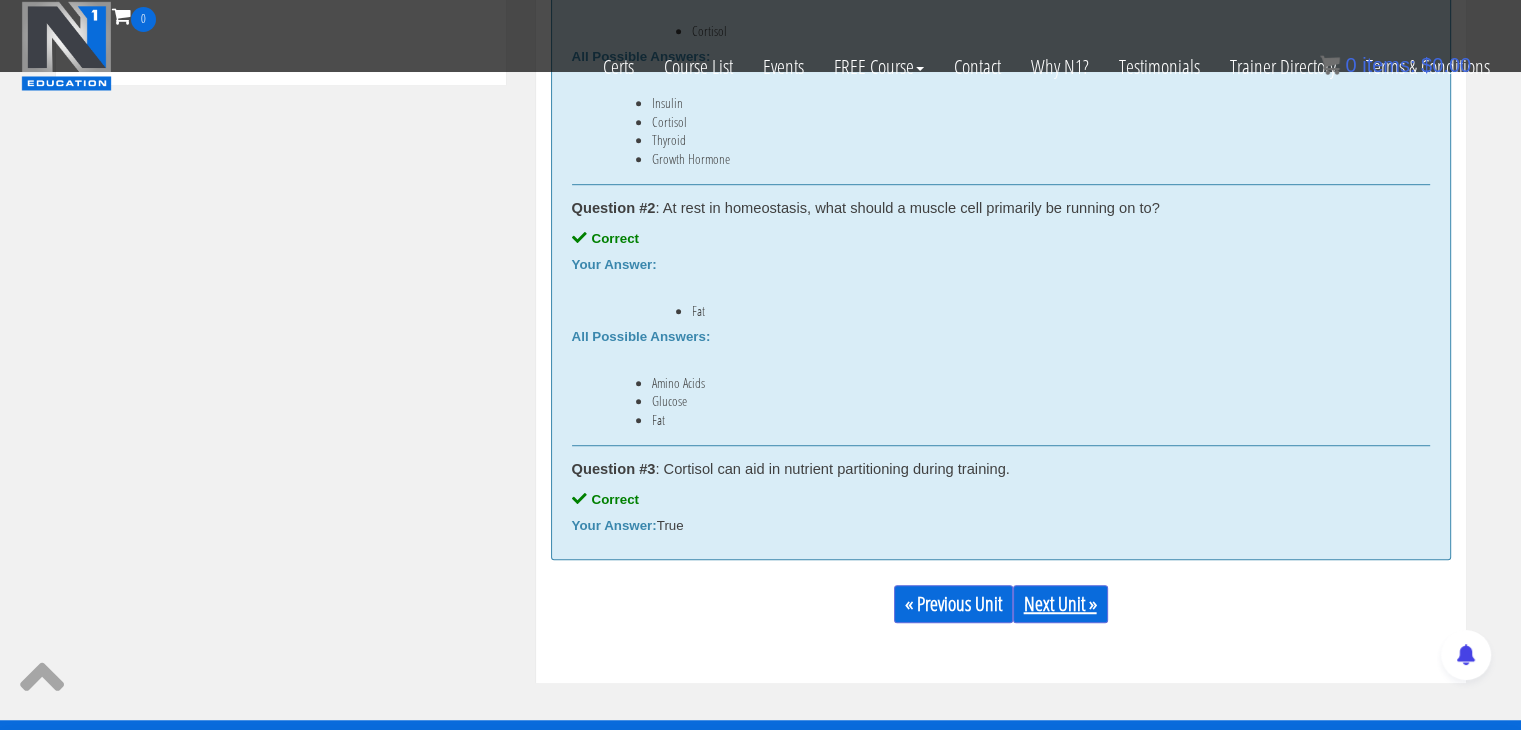click on "Next Unit »" at bounding box center [1060, 604] 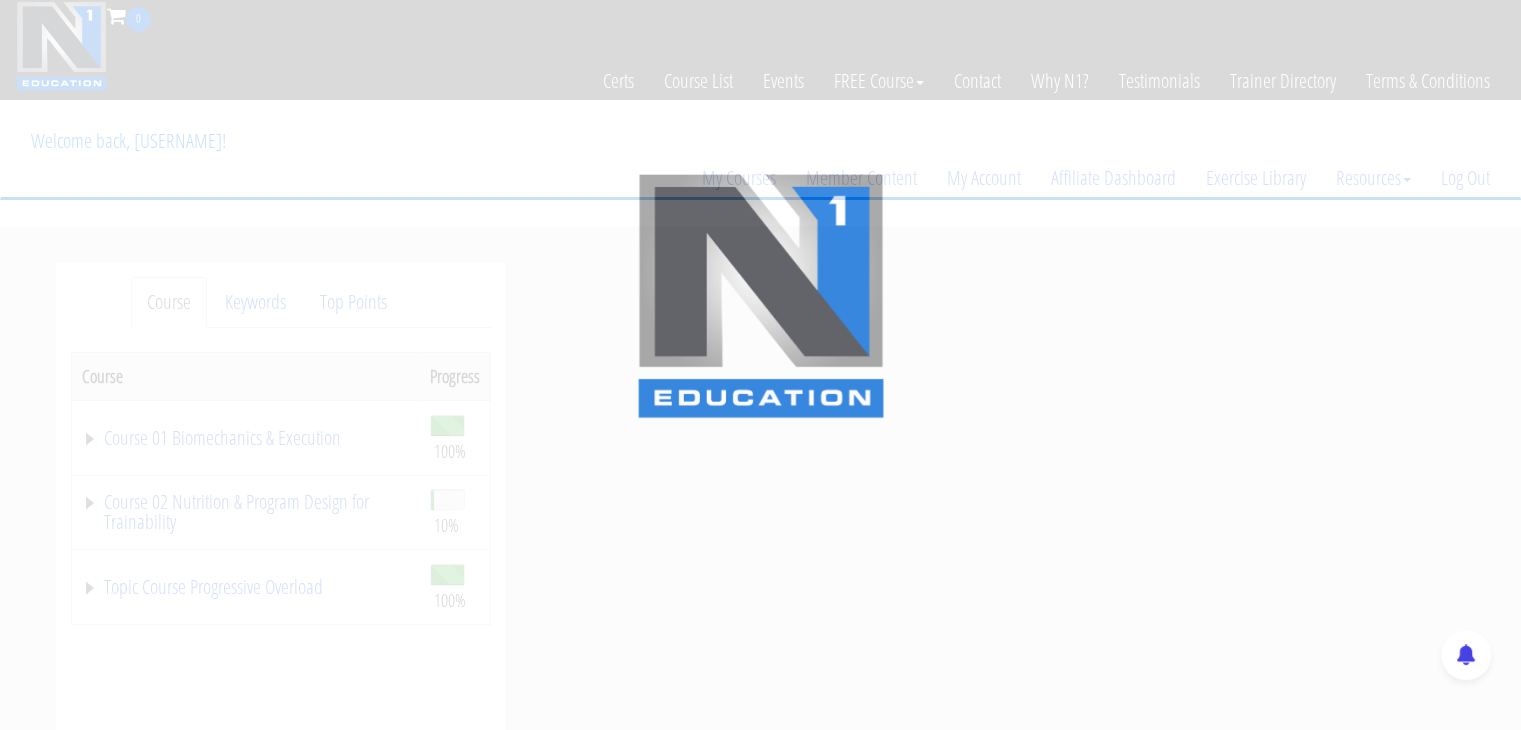 scroll, scrollTop: 0, scrollLeft: 0, axis: both 